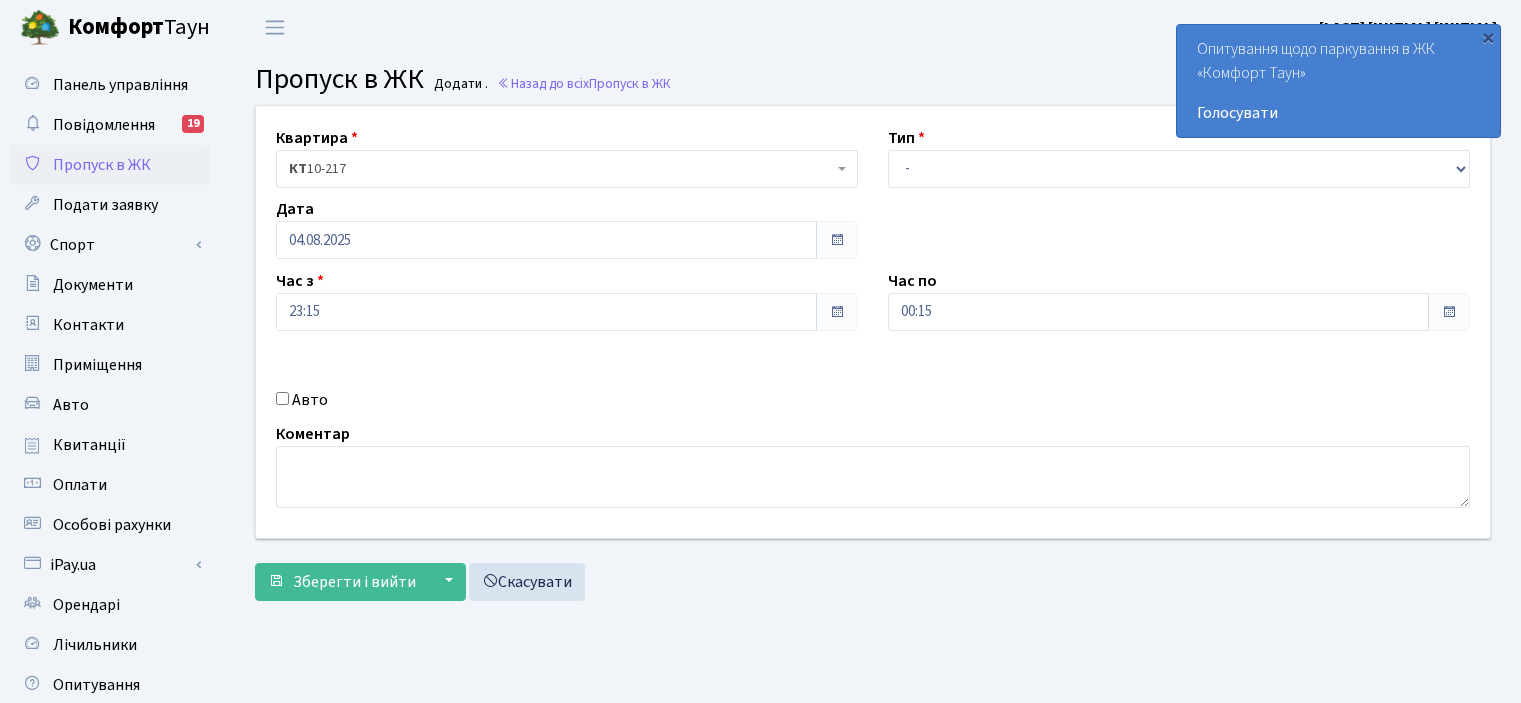 scroll, scrollTop: 0, scrollLeft: 0, axis: both 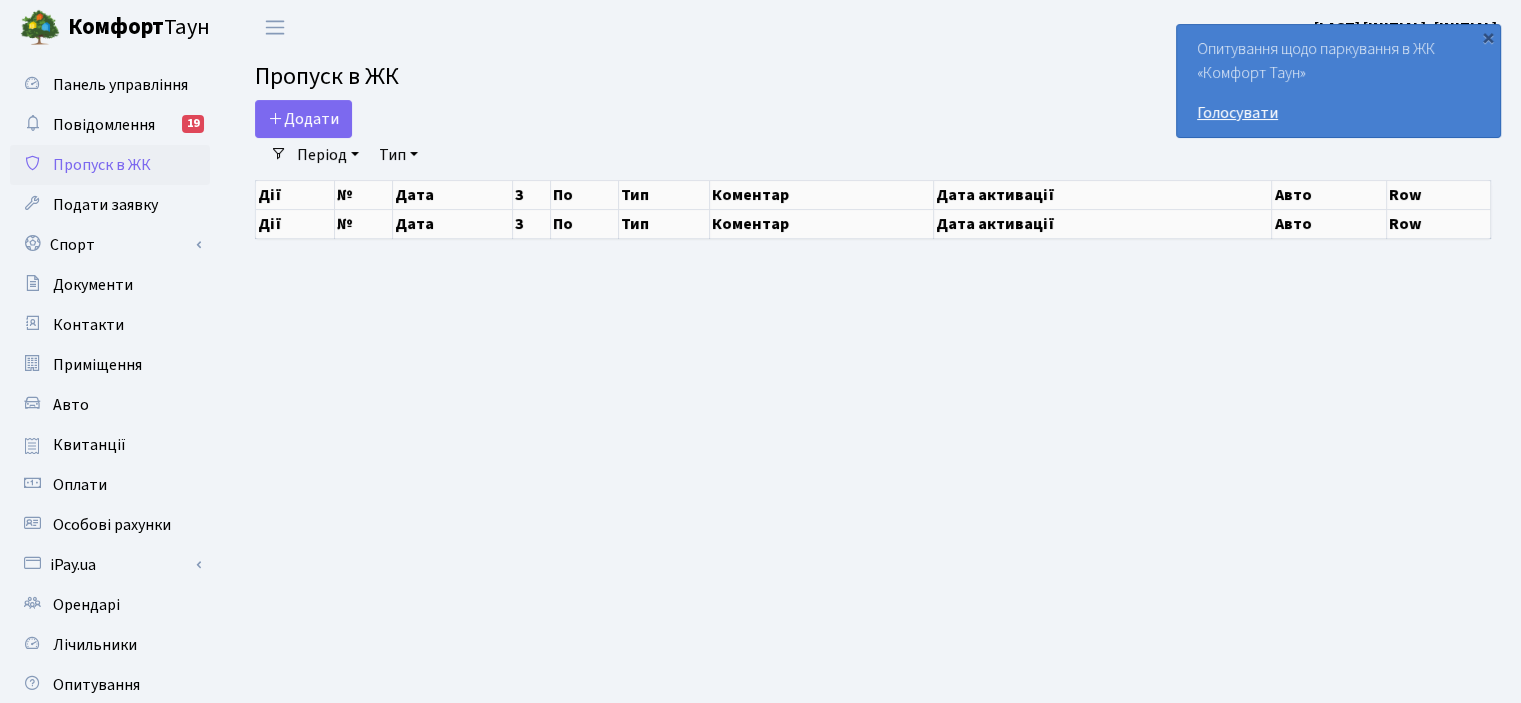select on "25" 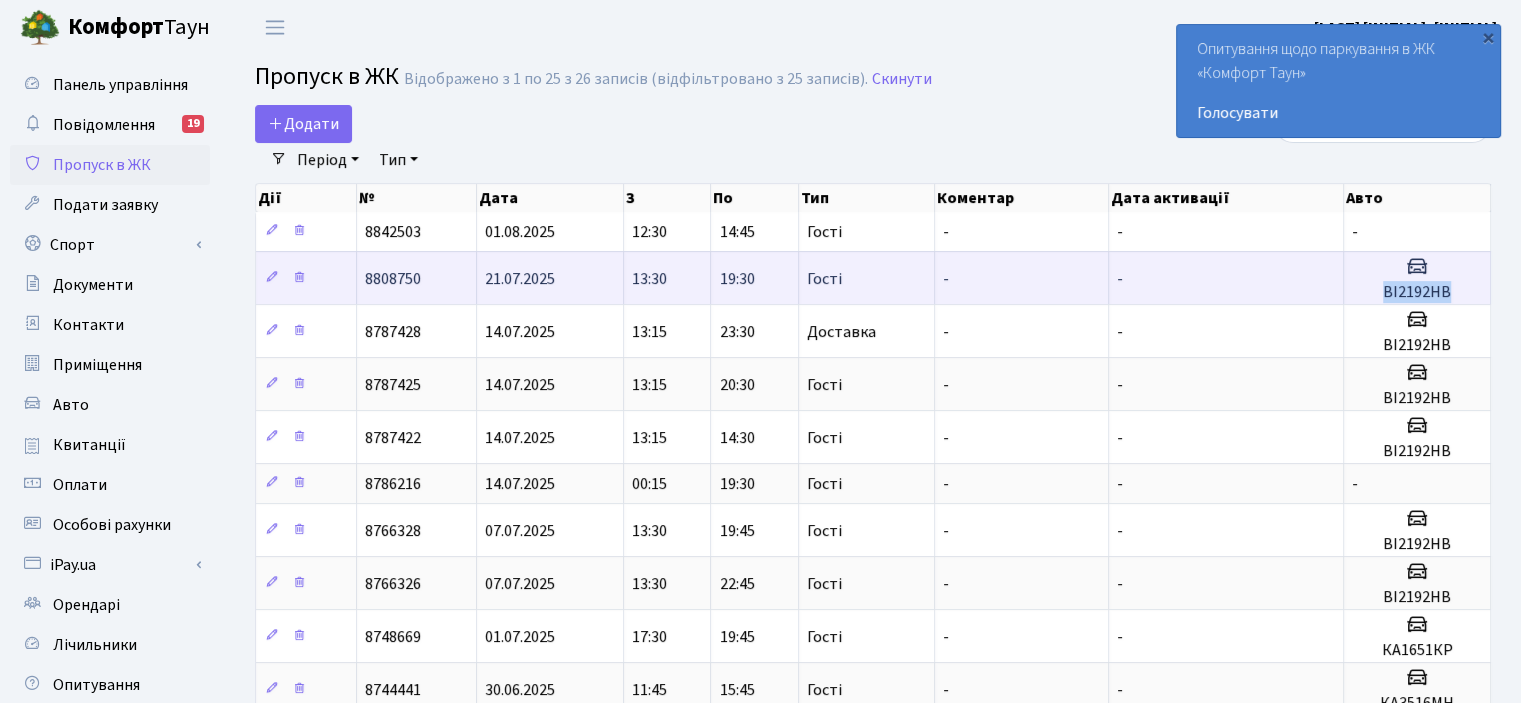 drag, startPoint x: 1384, startPoint y: 286, endPoint x: 1467, endPoint y: 294, distance: 83.38465 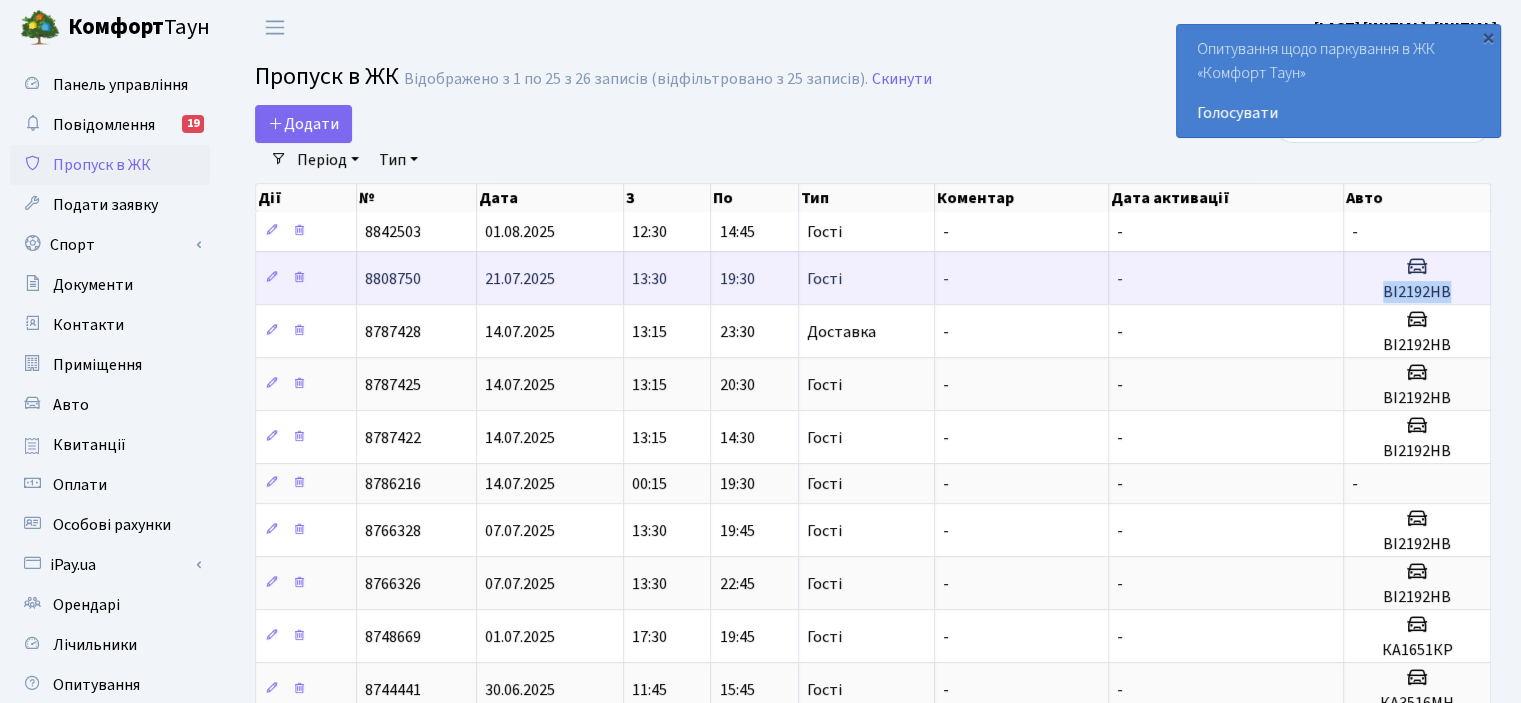 copy on "[PLATE]" 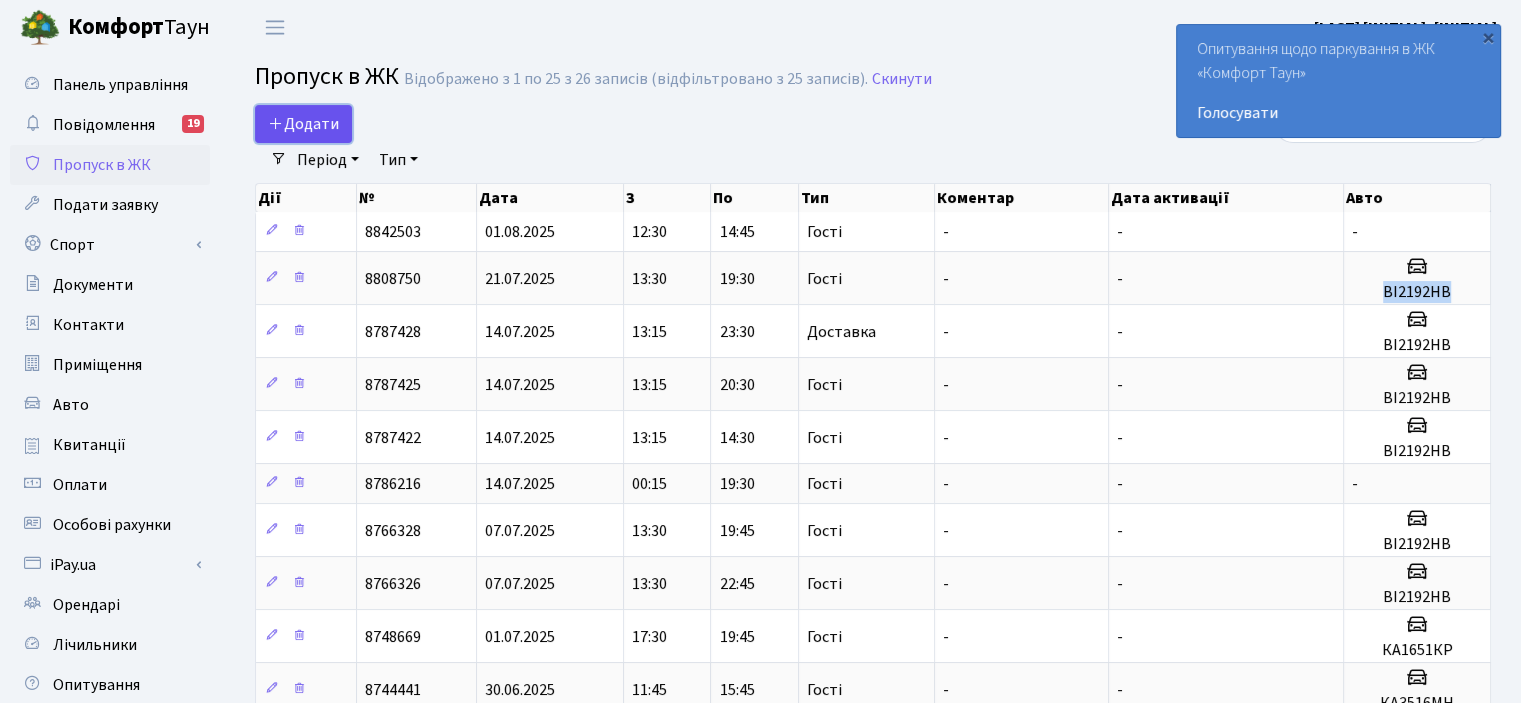 click on "Додати" at bounding box center (303, 124) 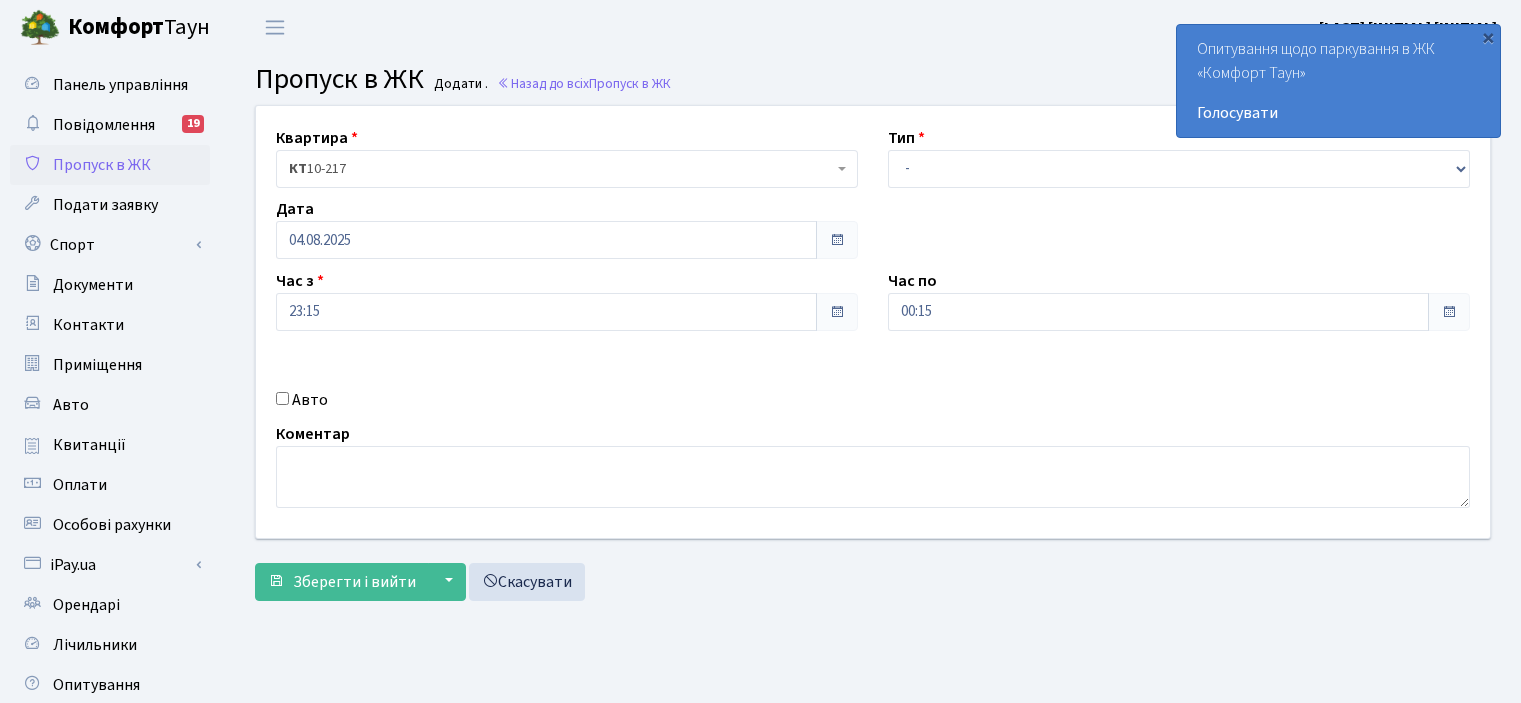 scroll, scrollTop: 0, scrollLeft: 0, axis: both 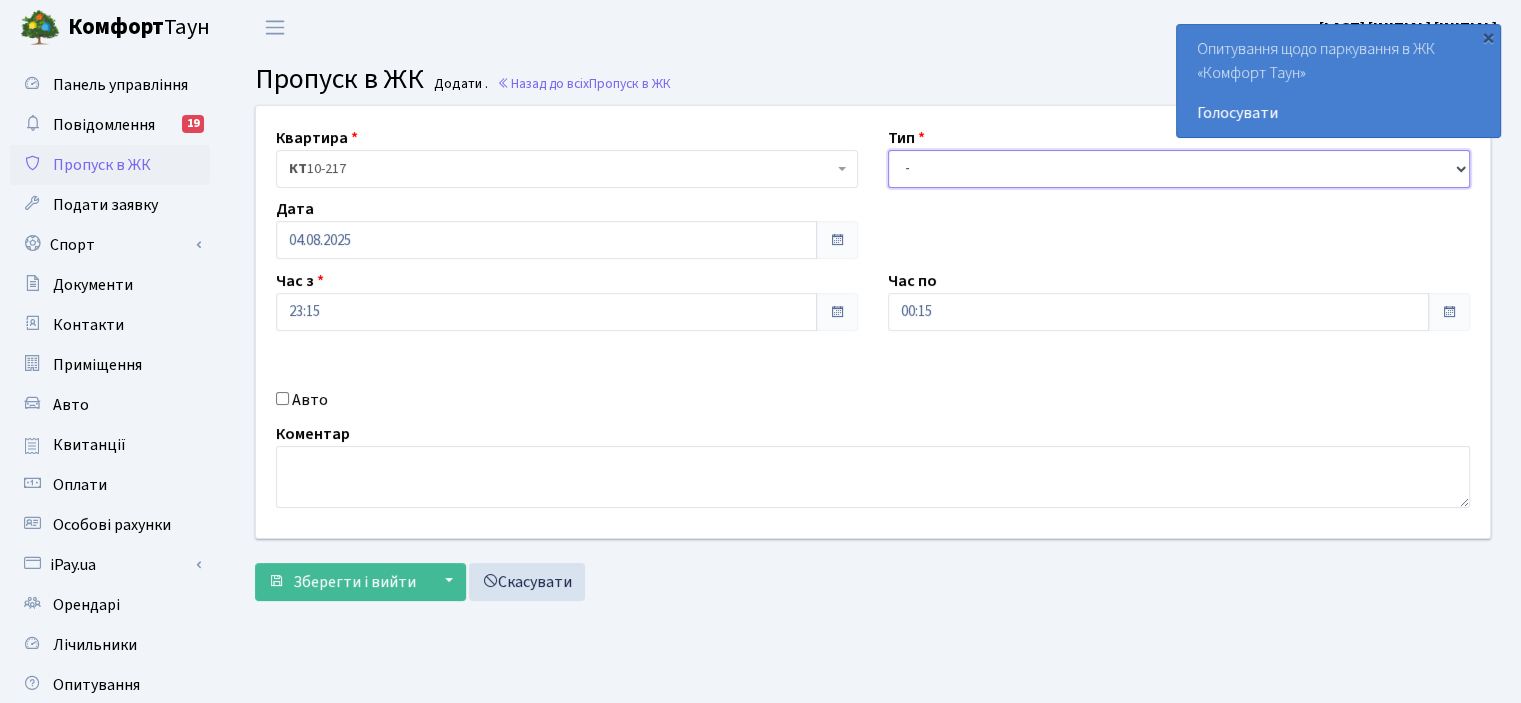 click on "-
Доставка
Таксі
Гості
Сервіс" at bounding box center (1179, 169) 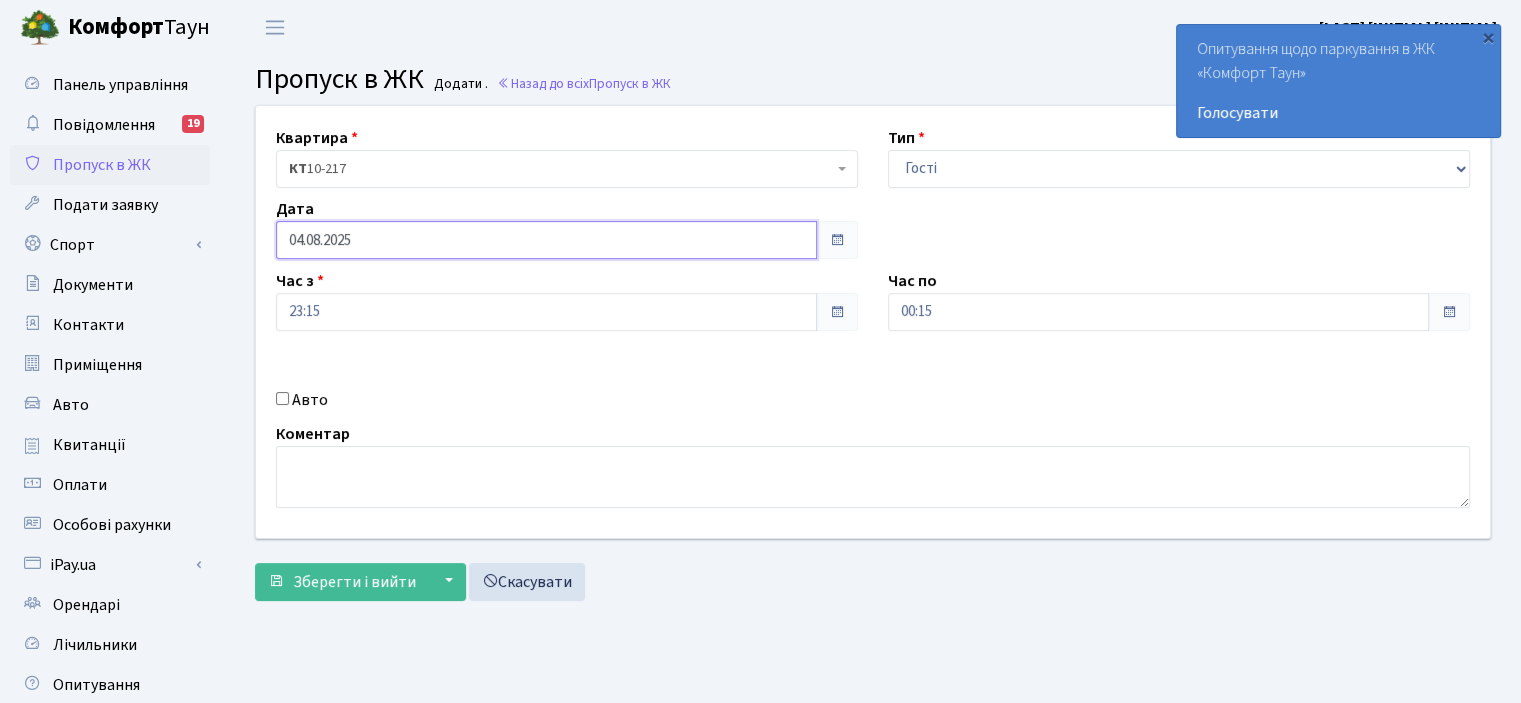 click on "04.08.2025" at bounding box center (546, 240) 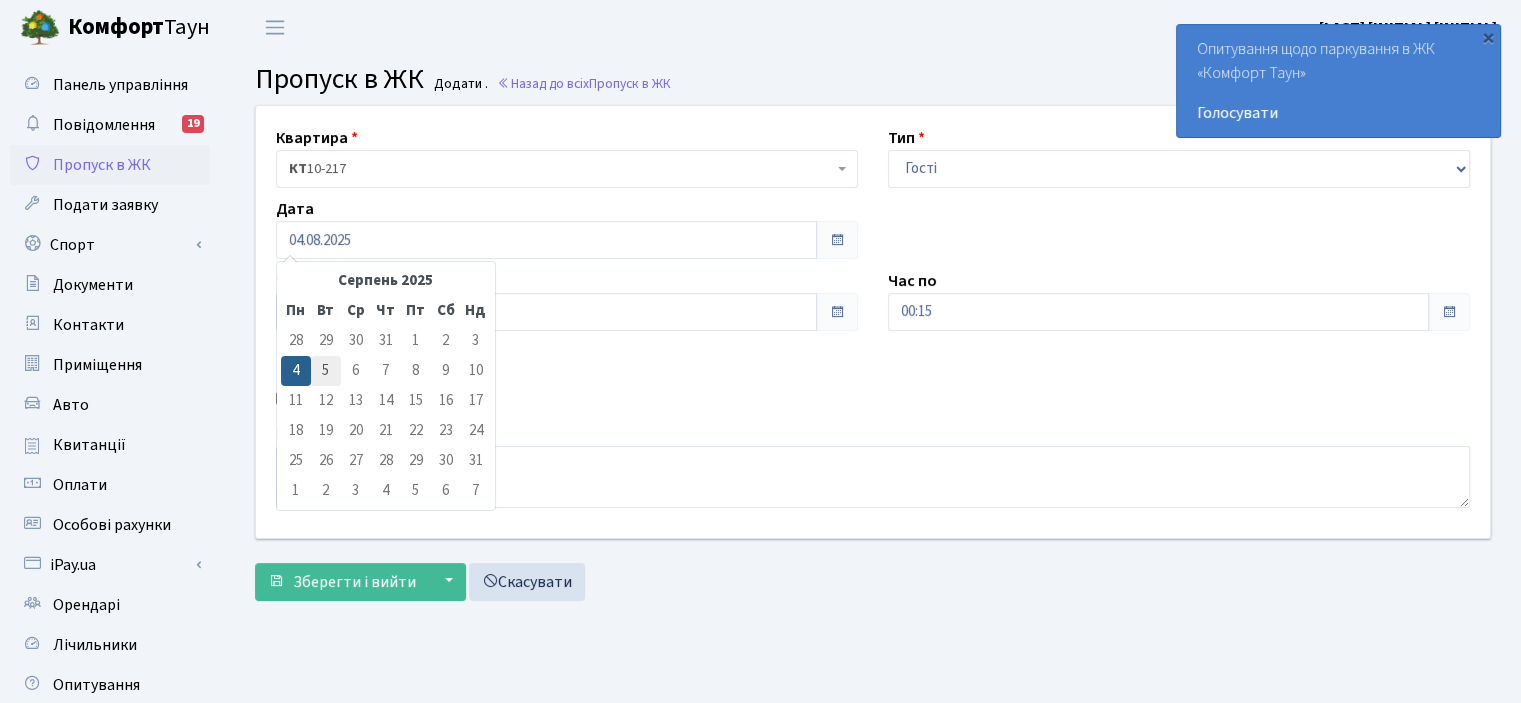click on "5" at bounding box center (326, 371) 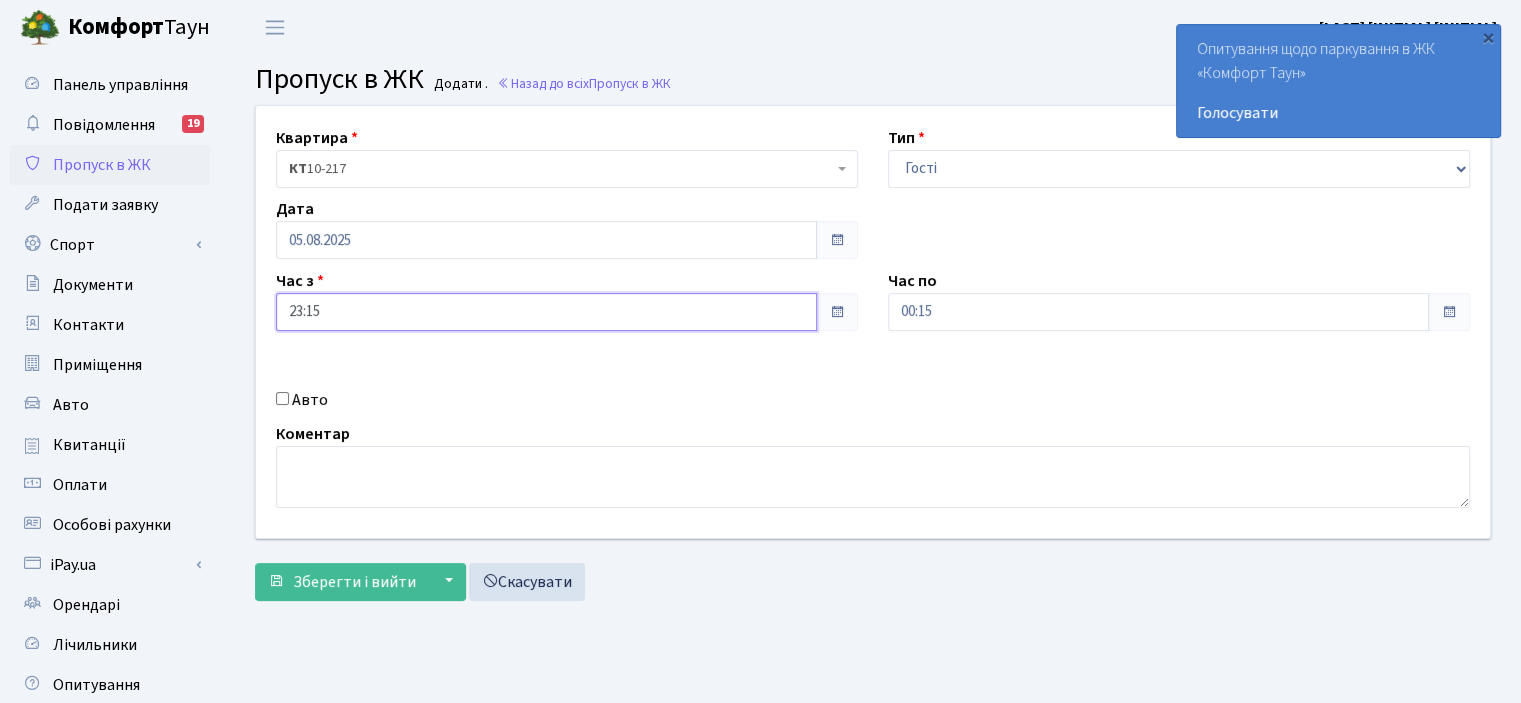 click on "23:15" at bounding box center (546, 312) 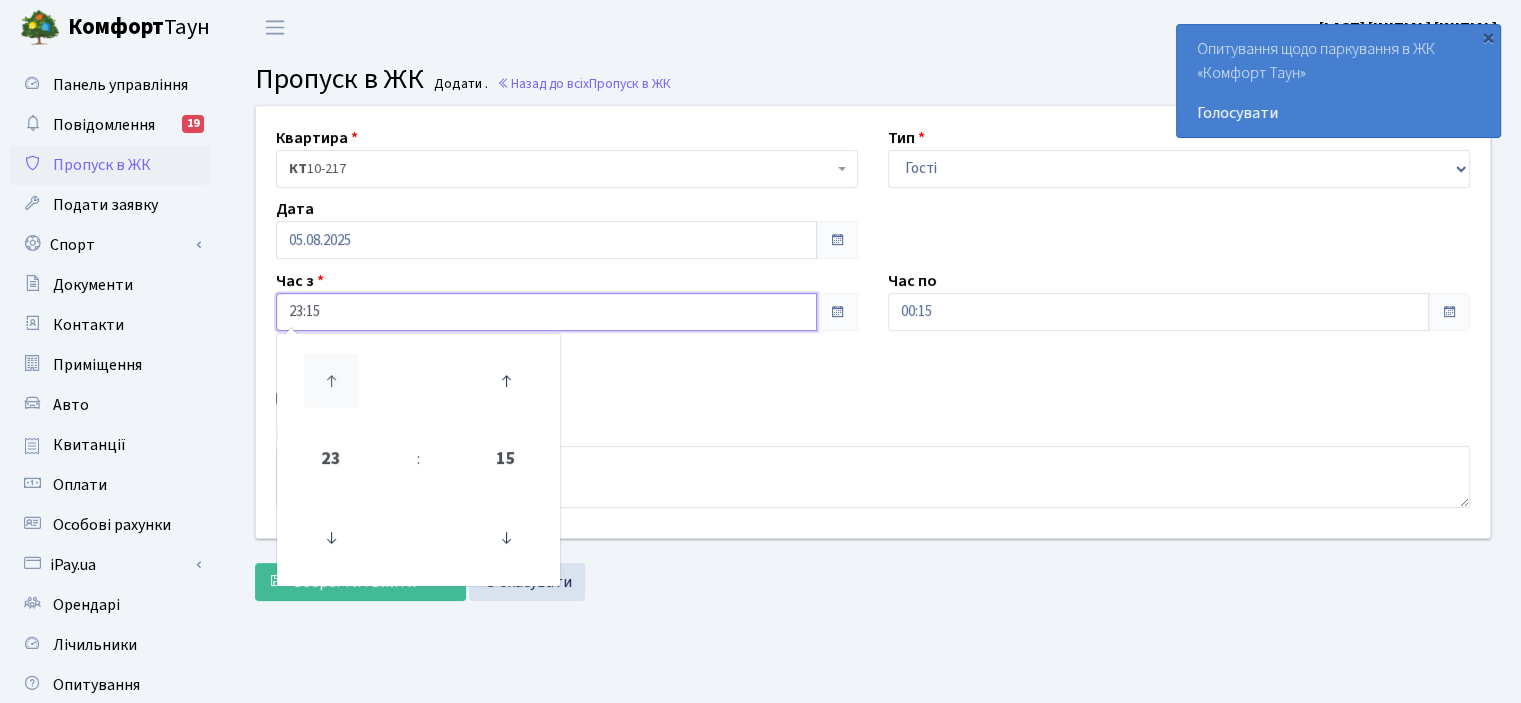 click at bounding box center [331, 381] 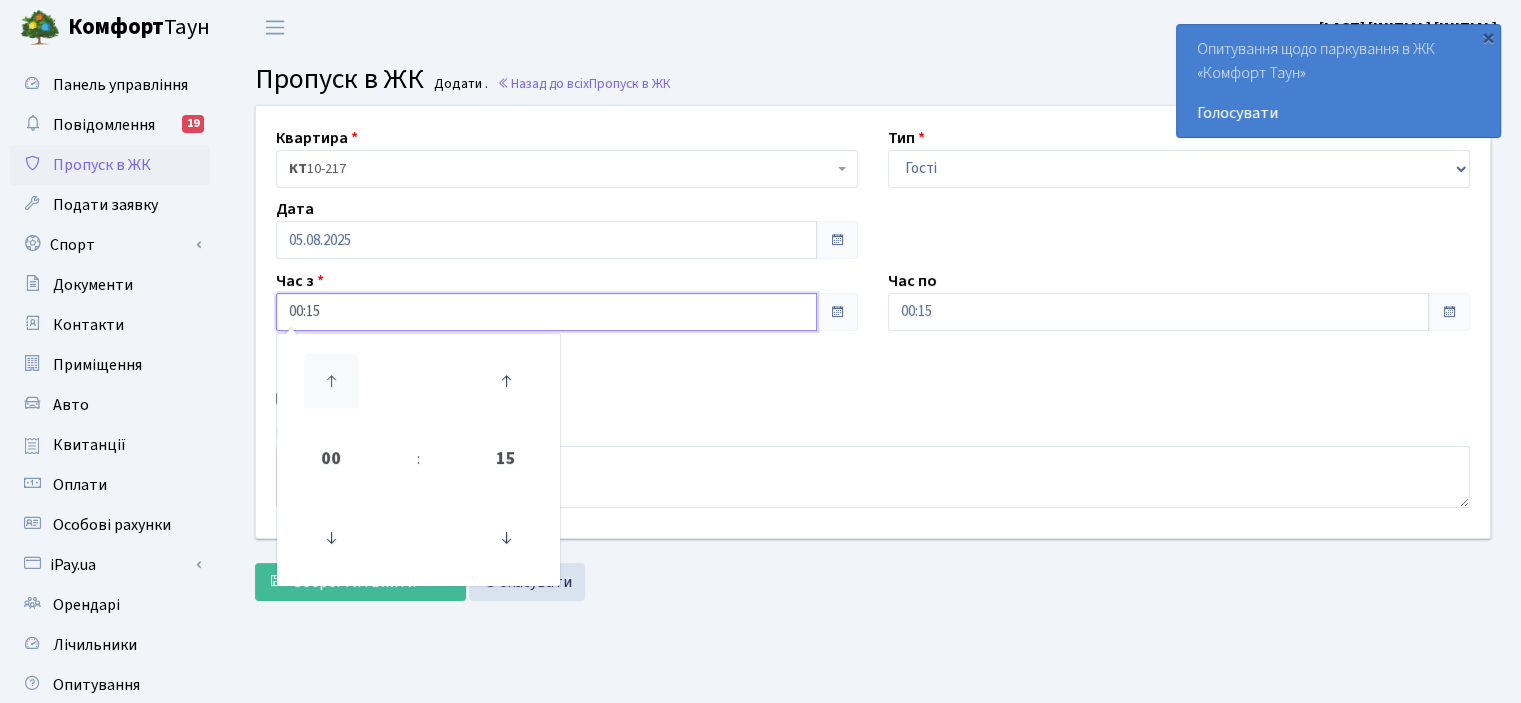 click at bounding box center (331, 381) 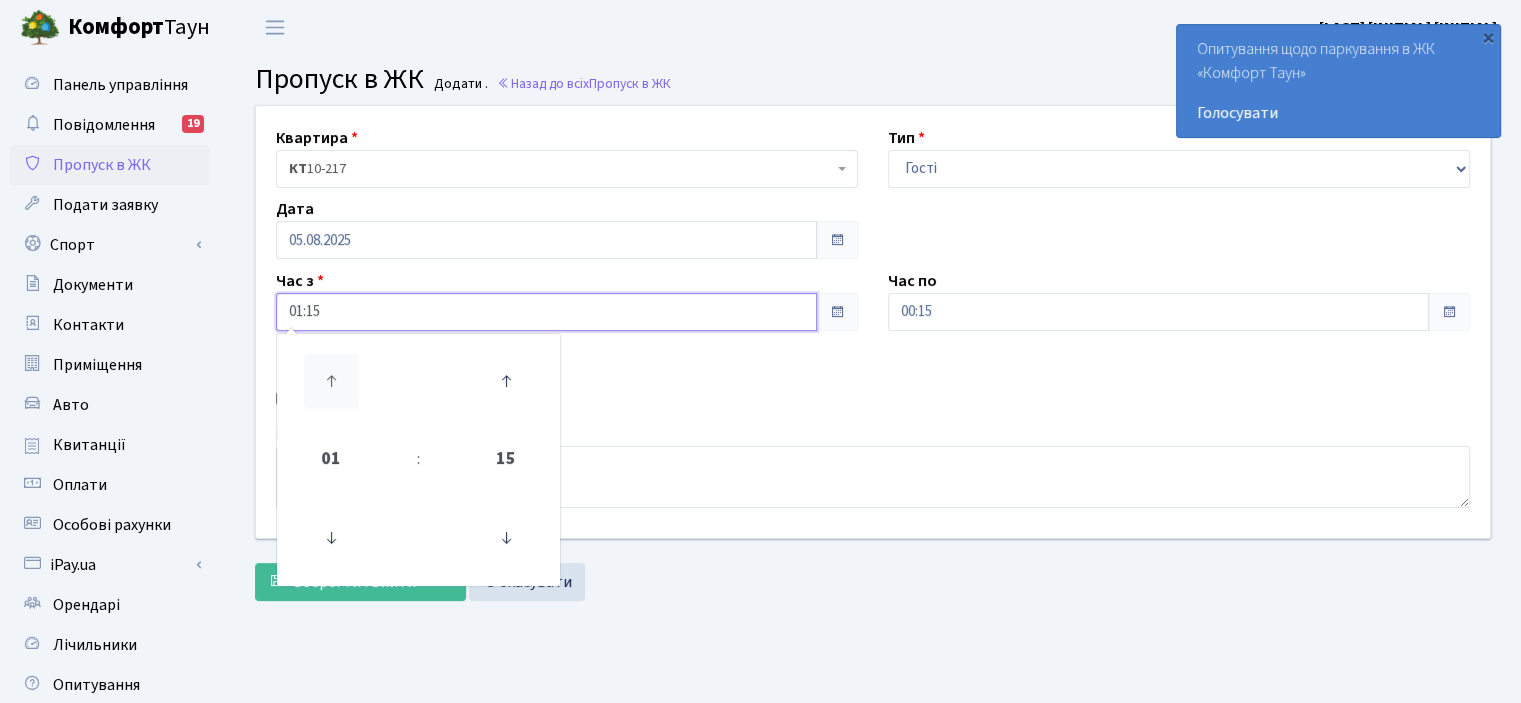 click at bounding box center [331, 381] 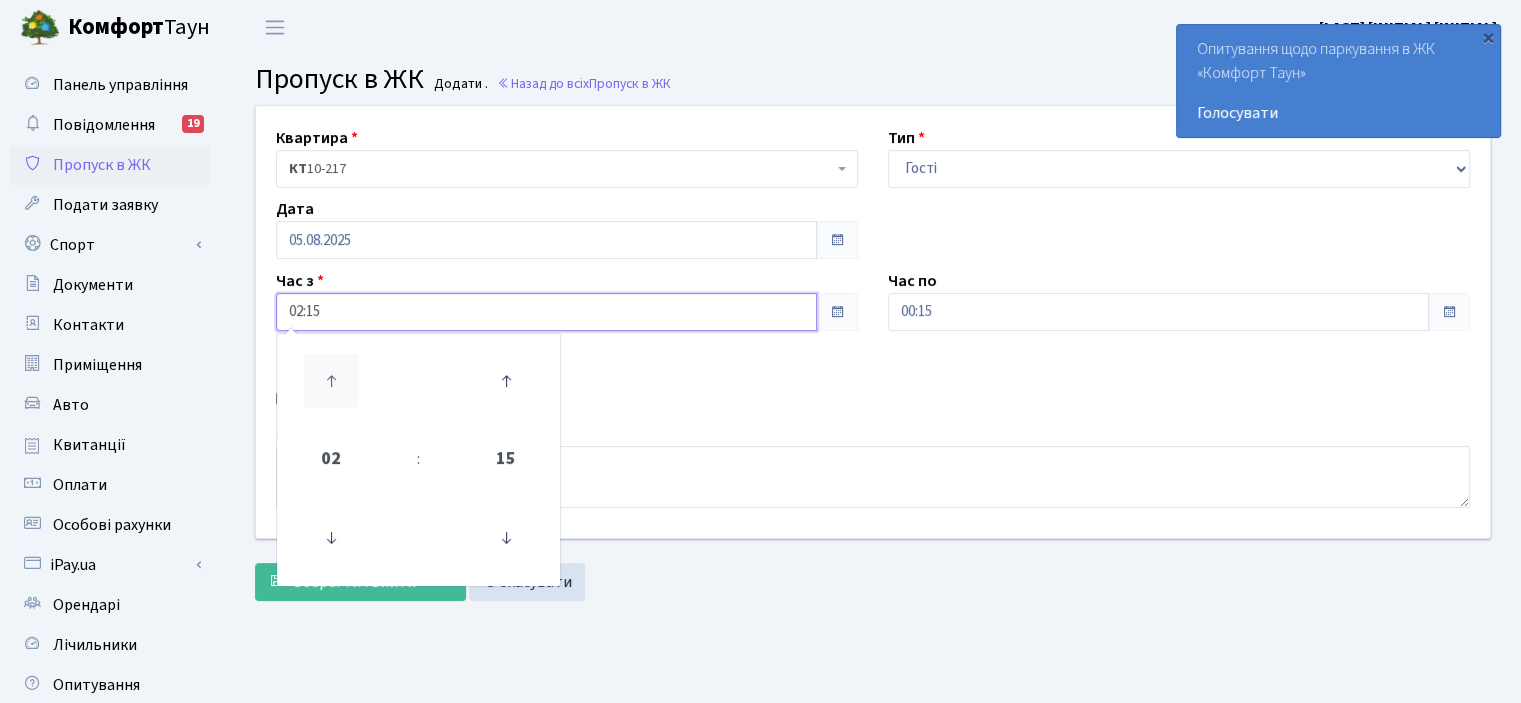 click at bounding box center [331, 381] 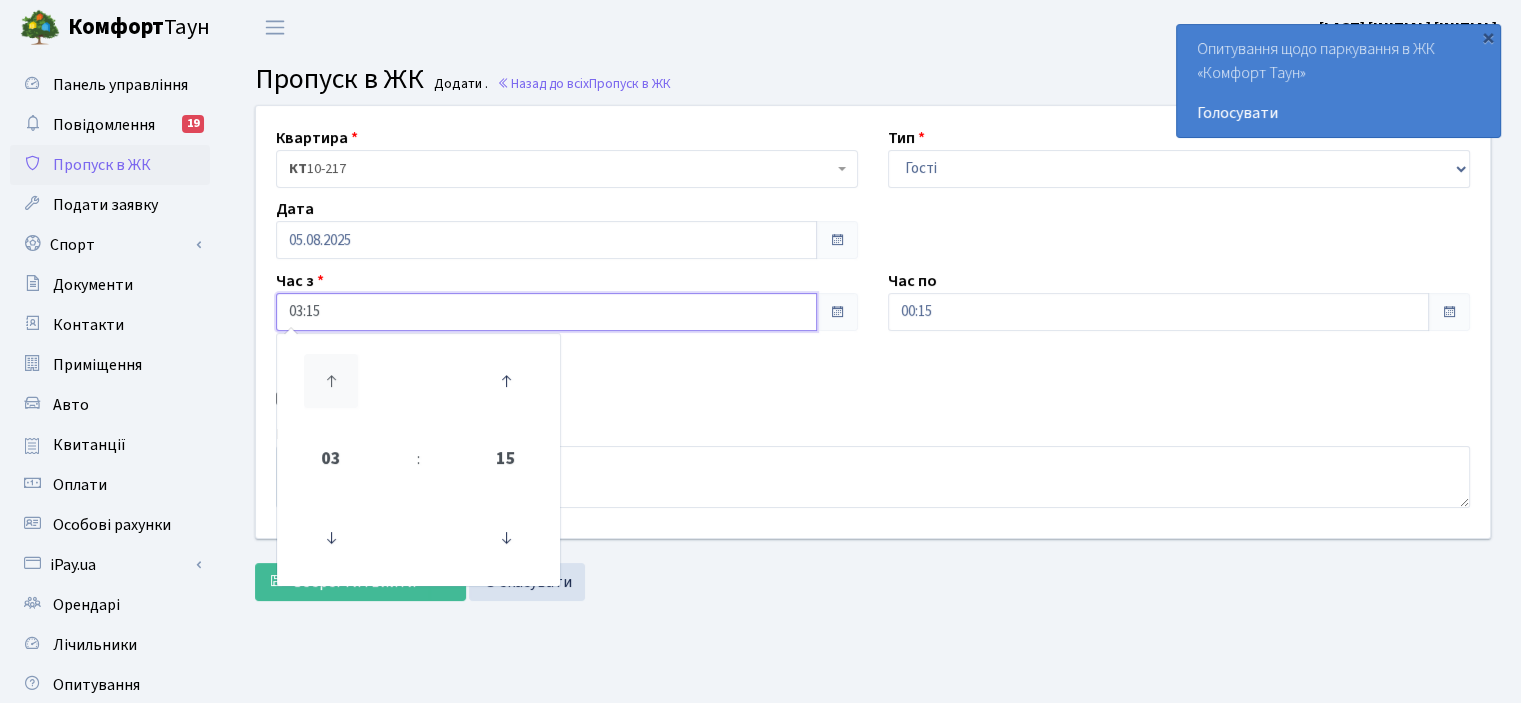 click at bounding box center [331, 381] 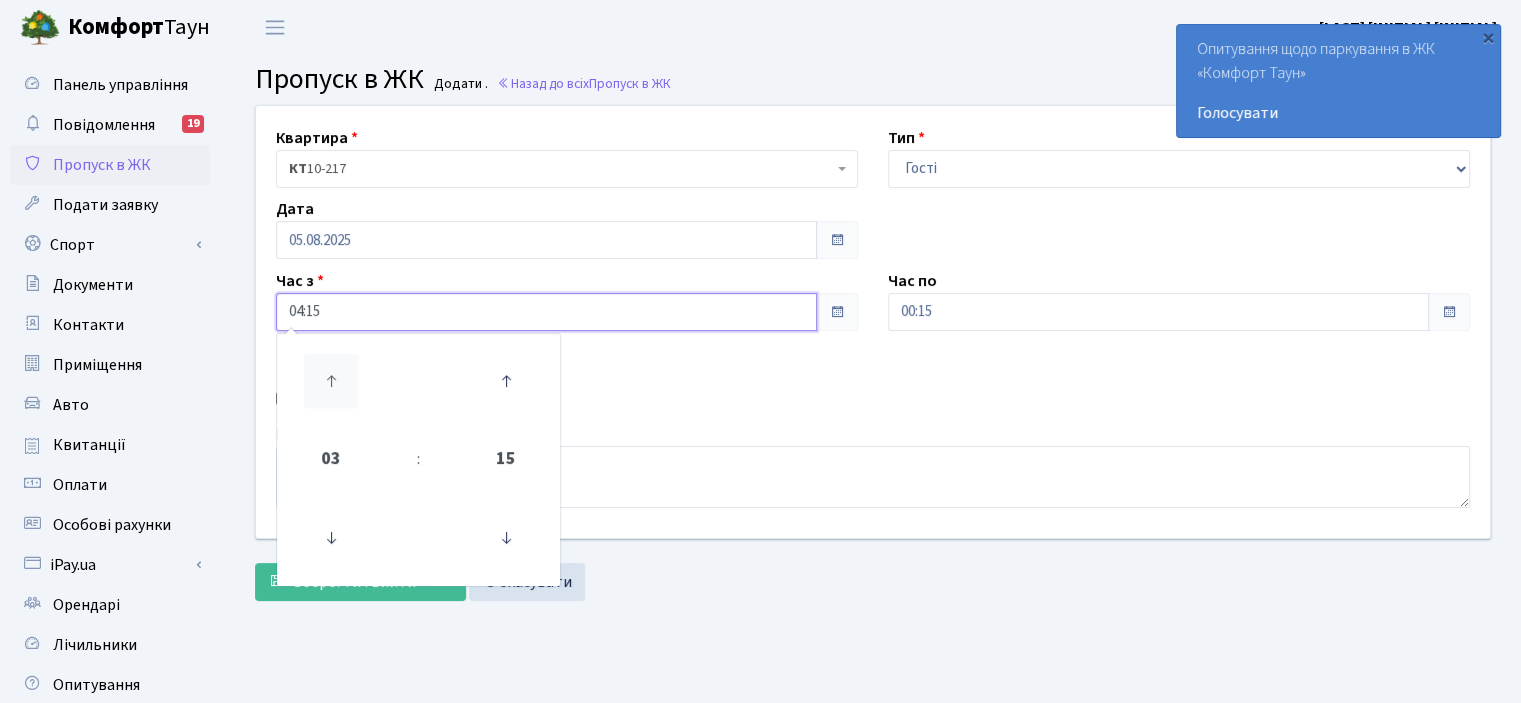 click at bounding box center [331, 381] 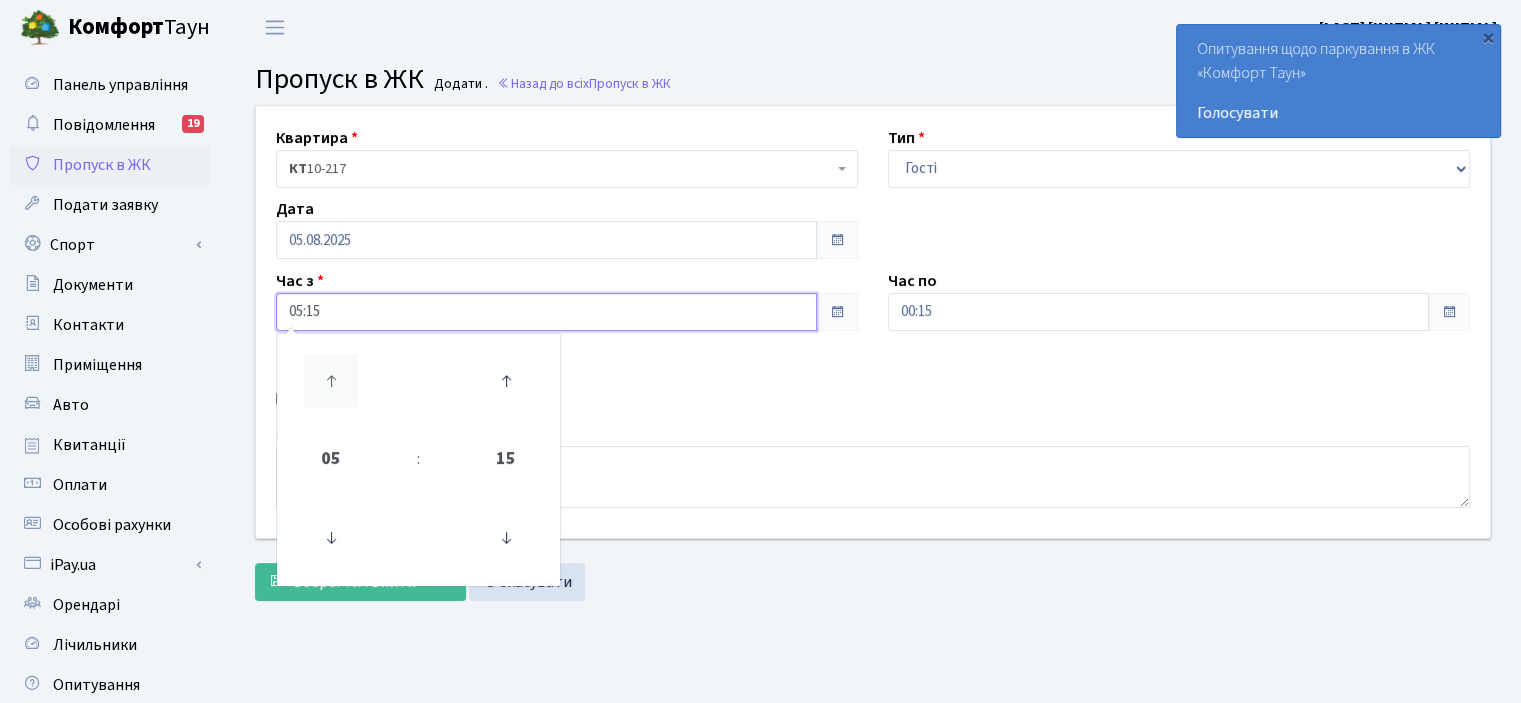 click at bounding box center [331, 381] 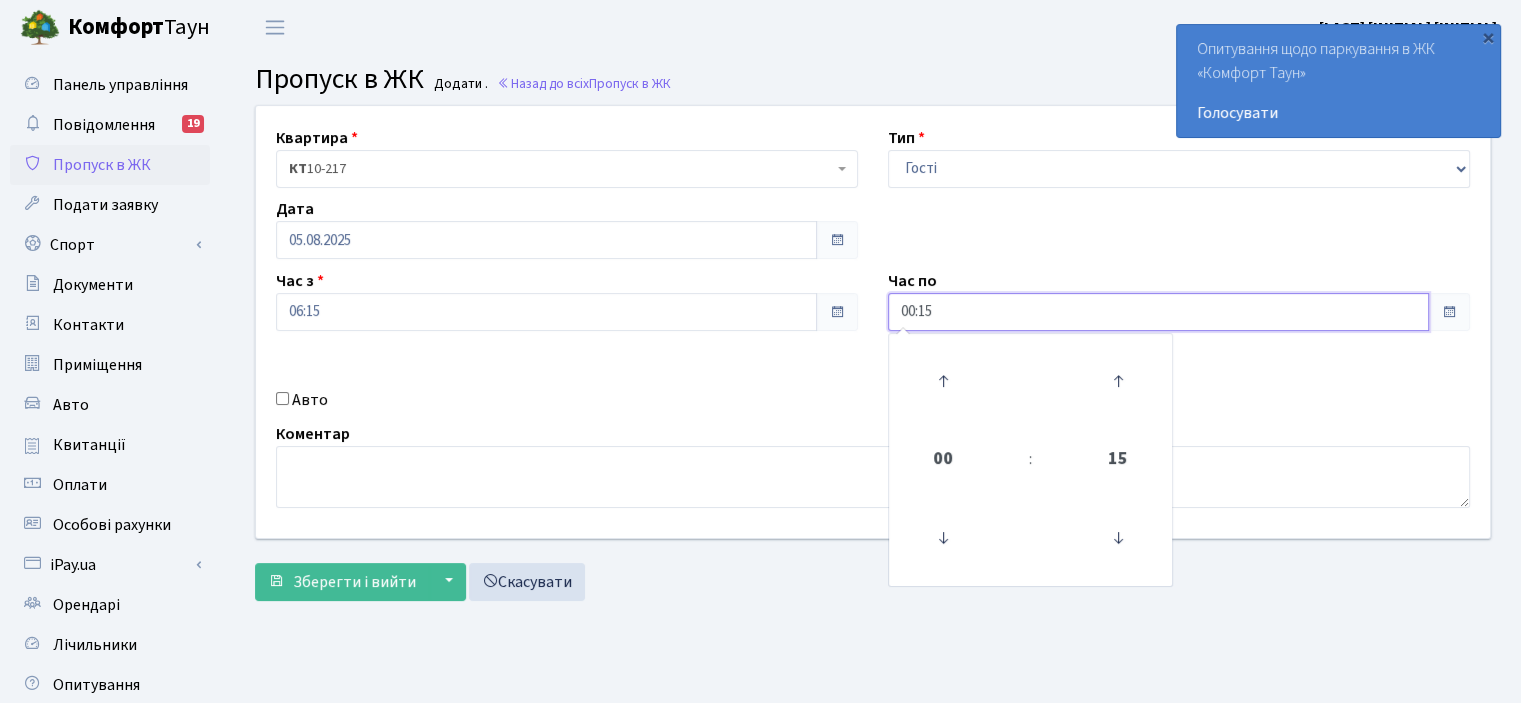click on "00:15" at bounding box center [1158, 312] 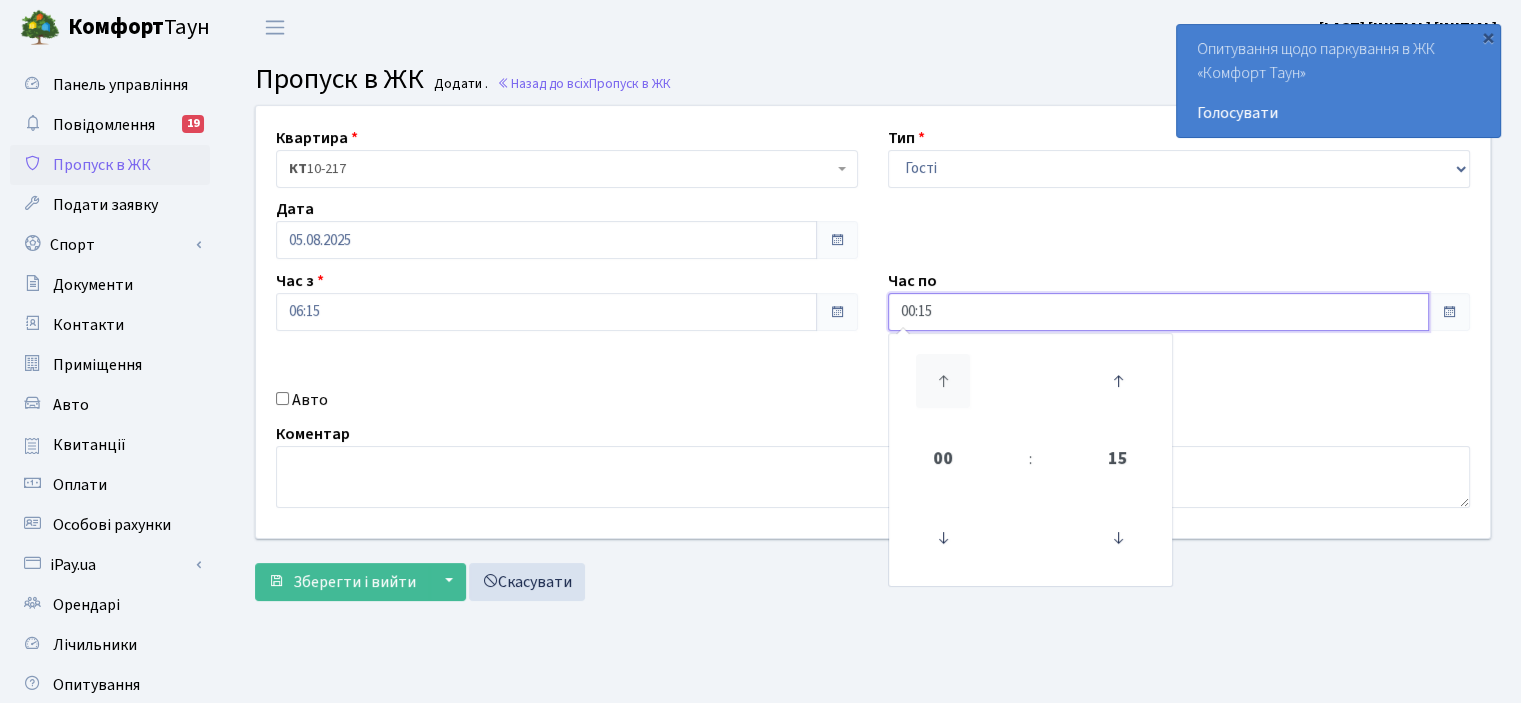 click at bounding box center (943, 381) 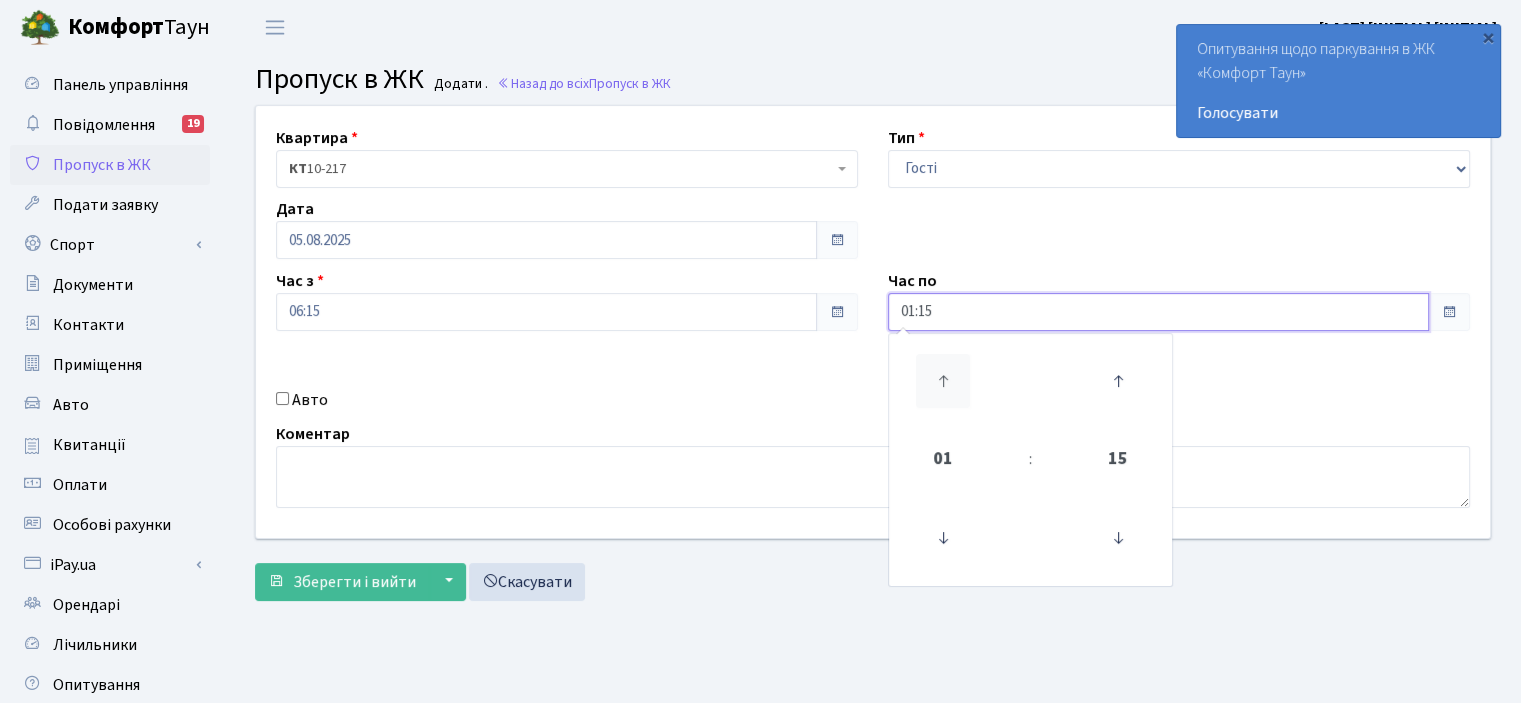 click at bounding box center [943, 381] 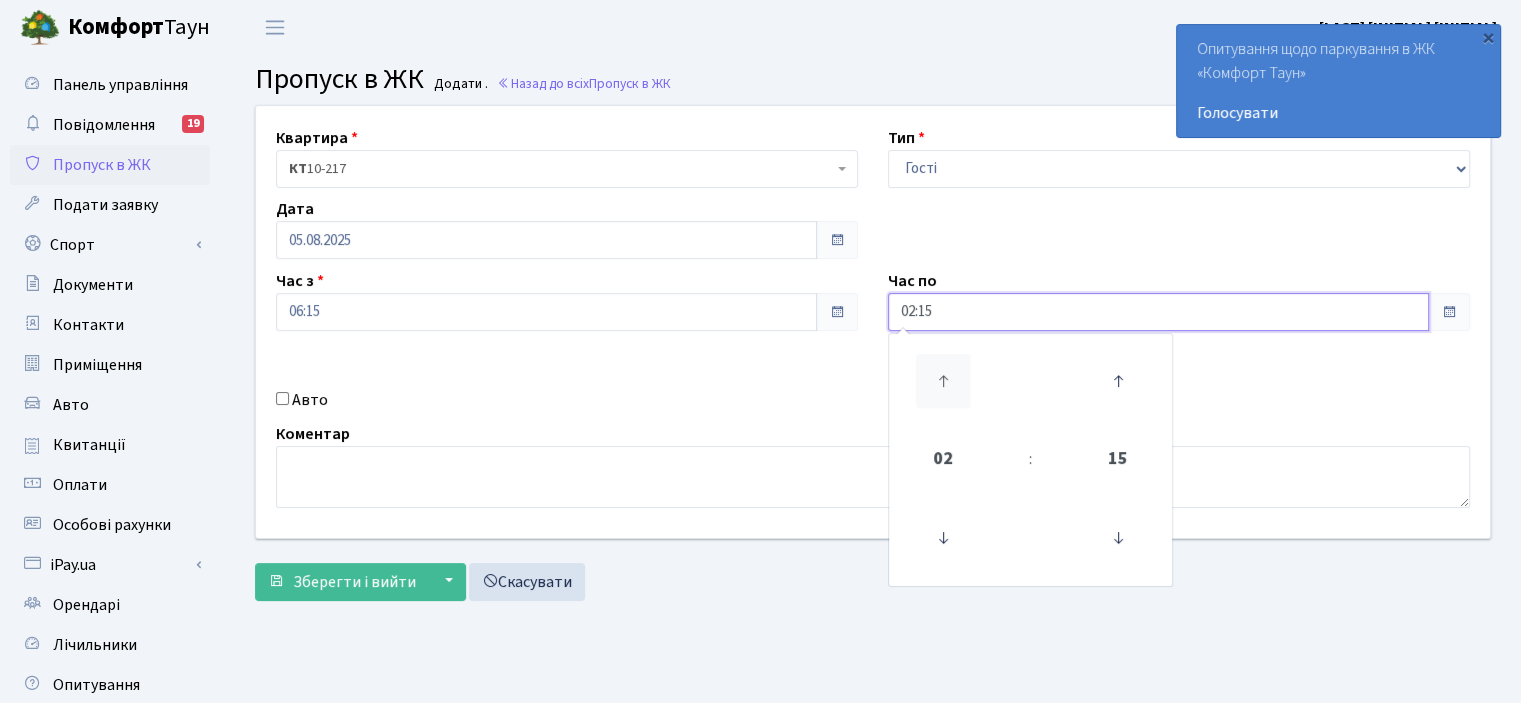 click at bounding box center (943, 381) 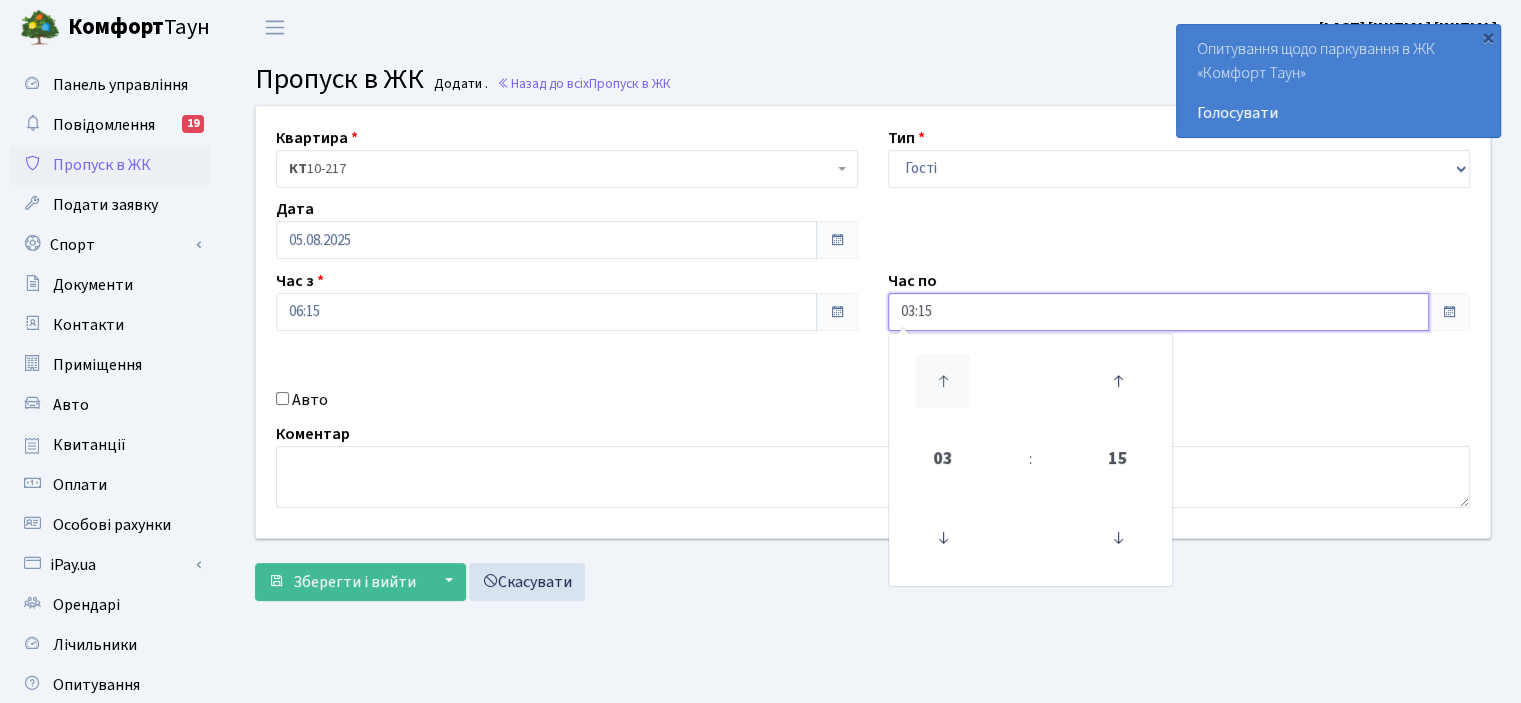 click at bounding box center (943, 381) 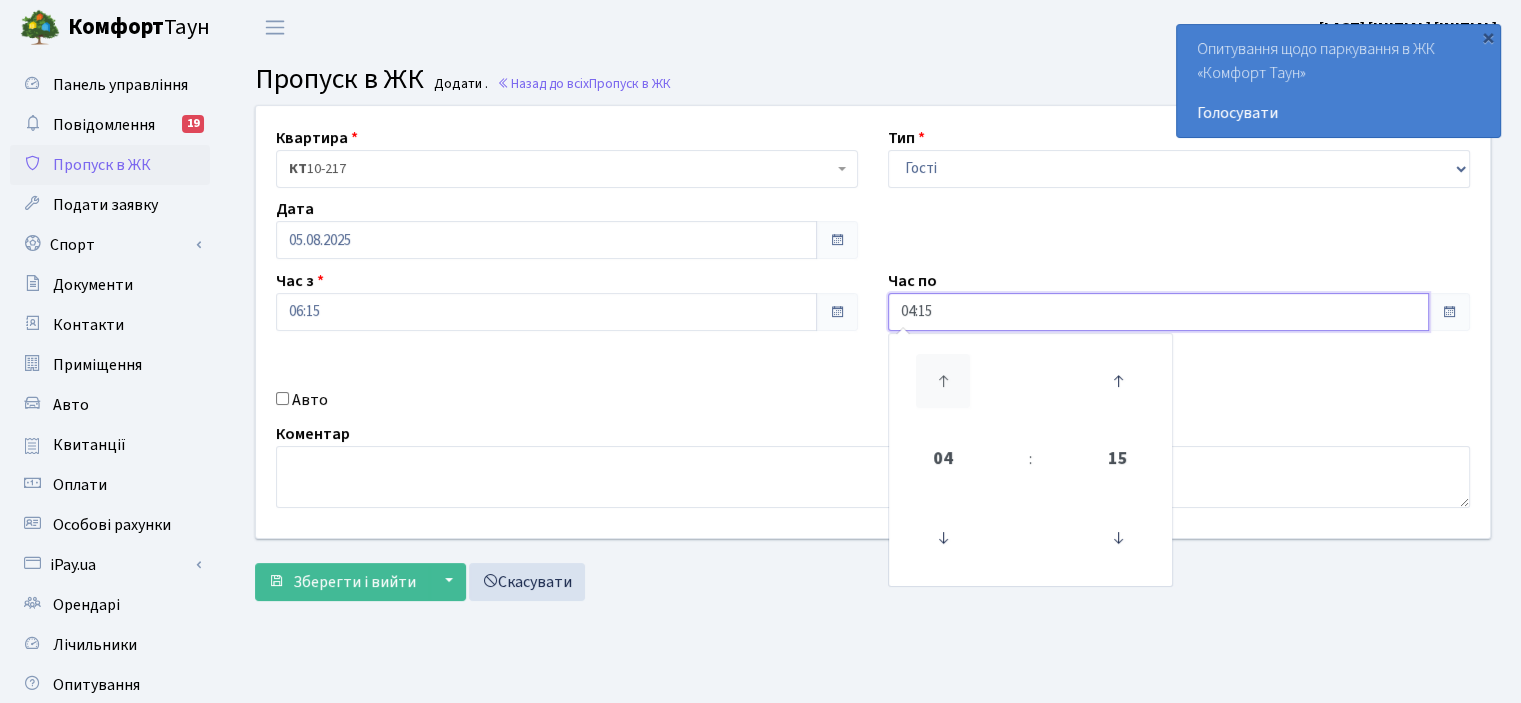 click at bounding box center [943, 381] 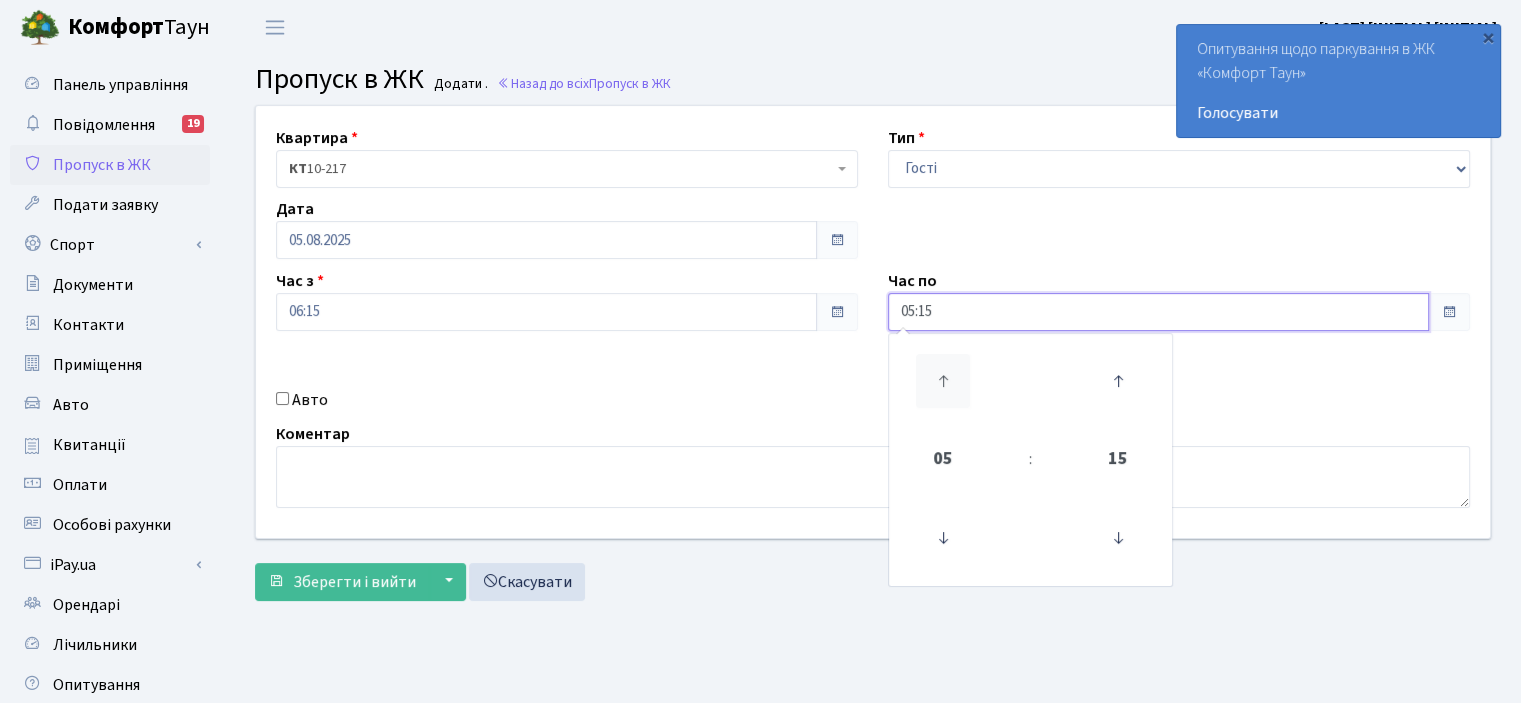 click at bounding box center [943, 381] 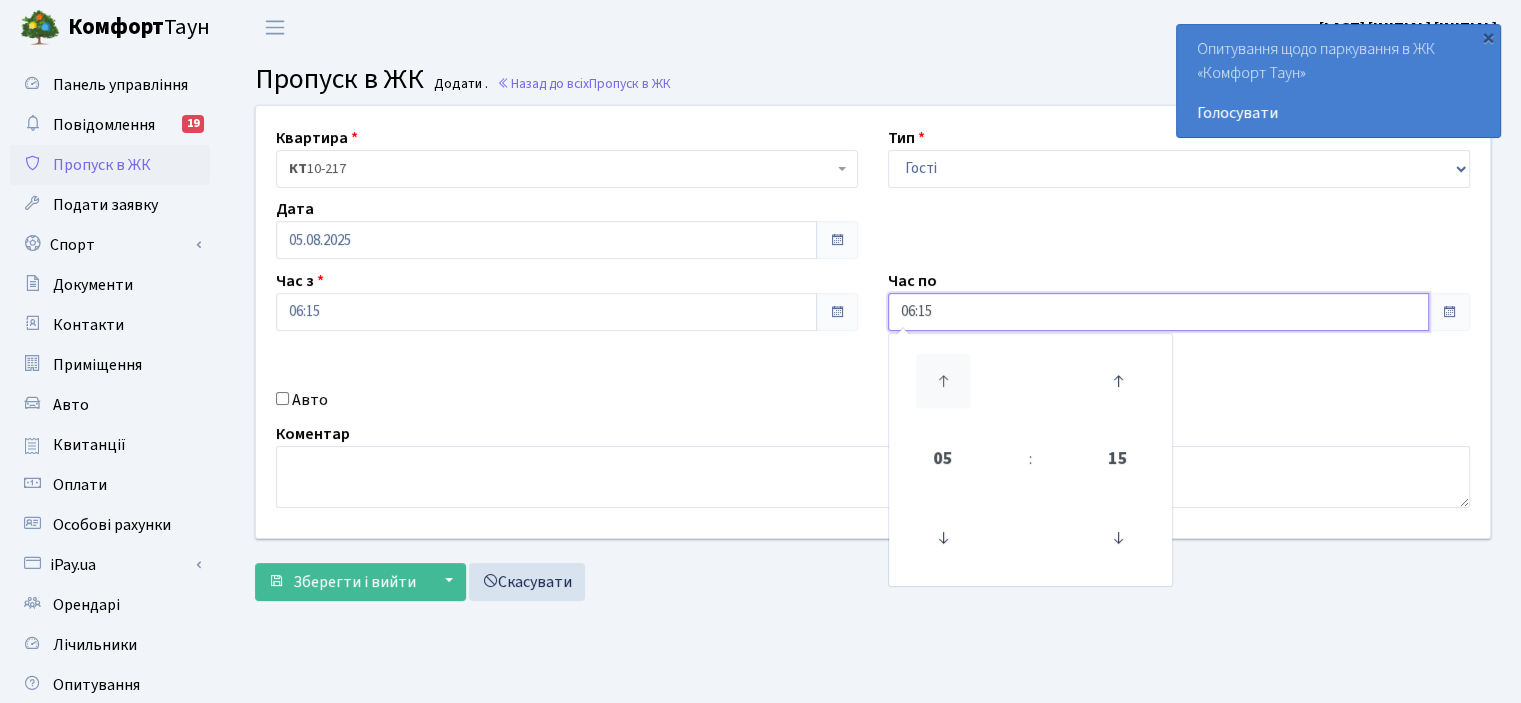 click at bounding box center [943, 381] 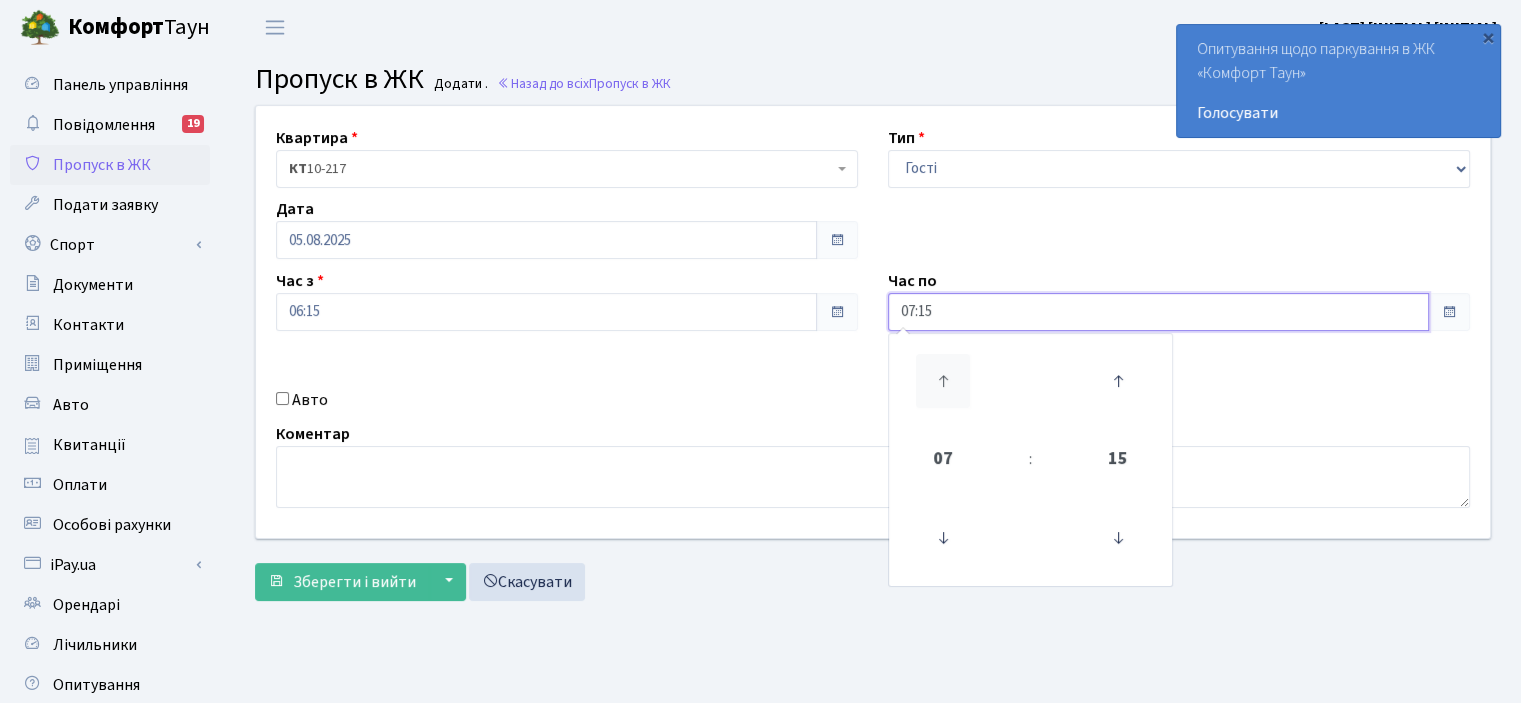 click at bounding box center [943, 381] 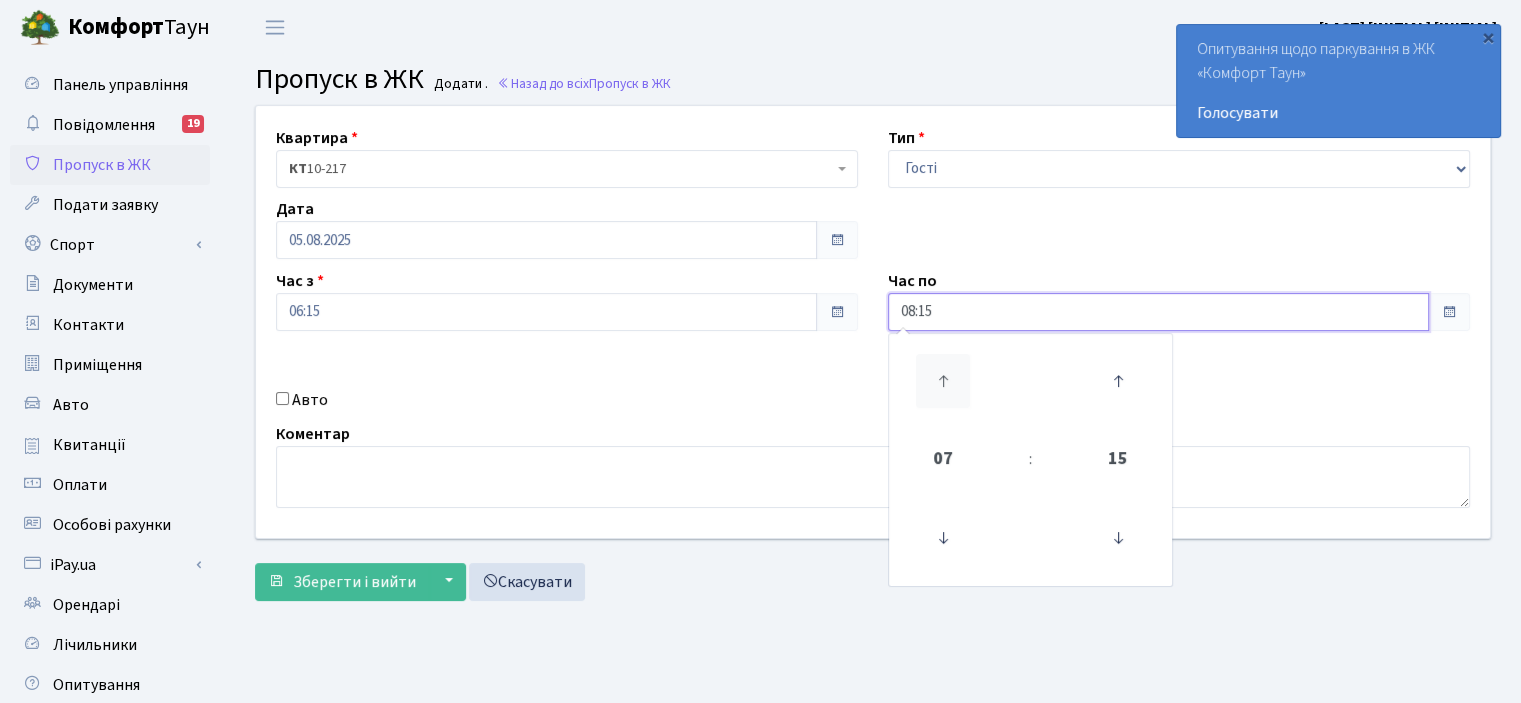 click at bounding box center [943, 381] 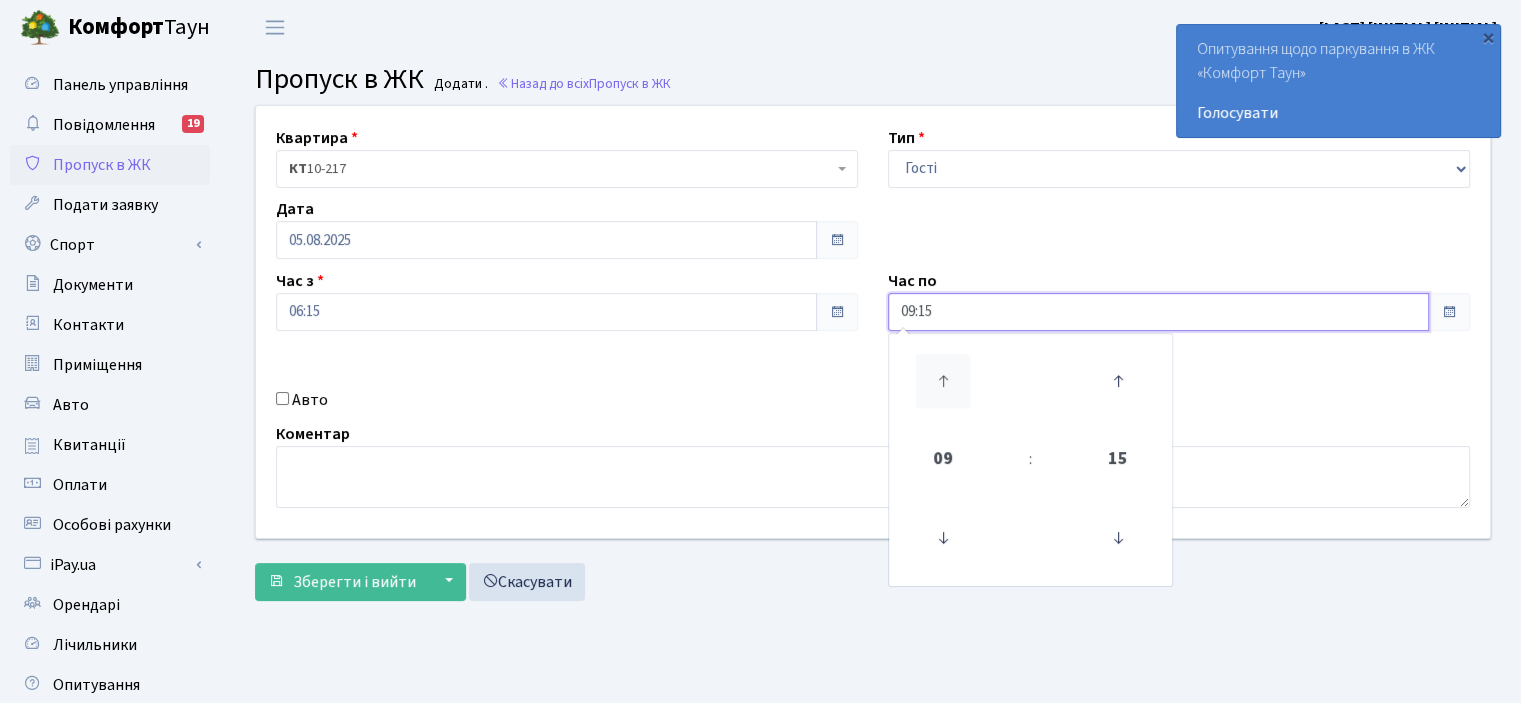 click at bounding box center (943, 381) 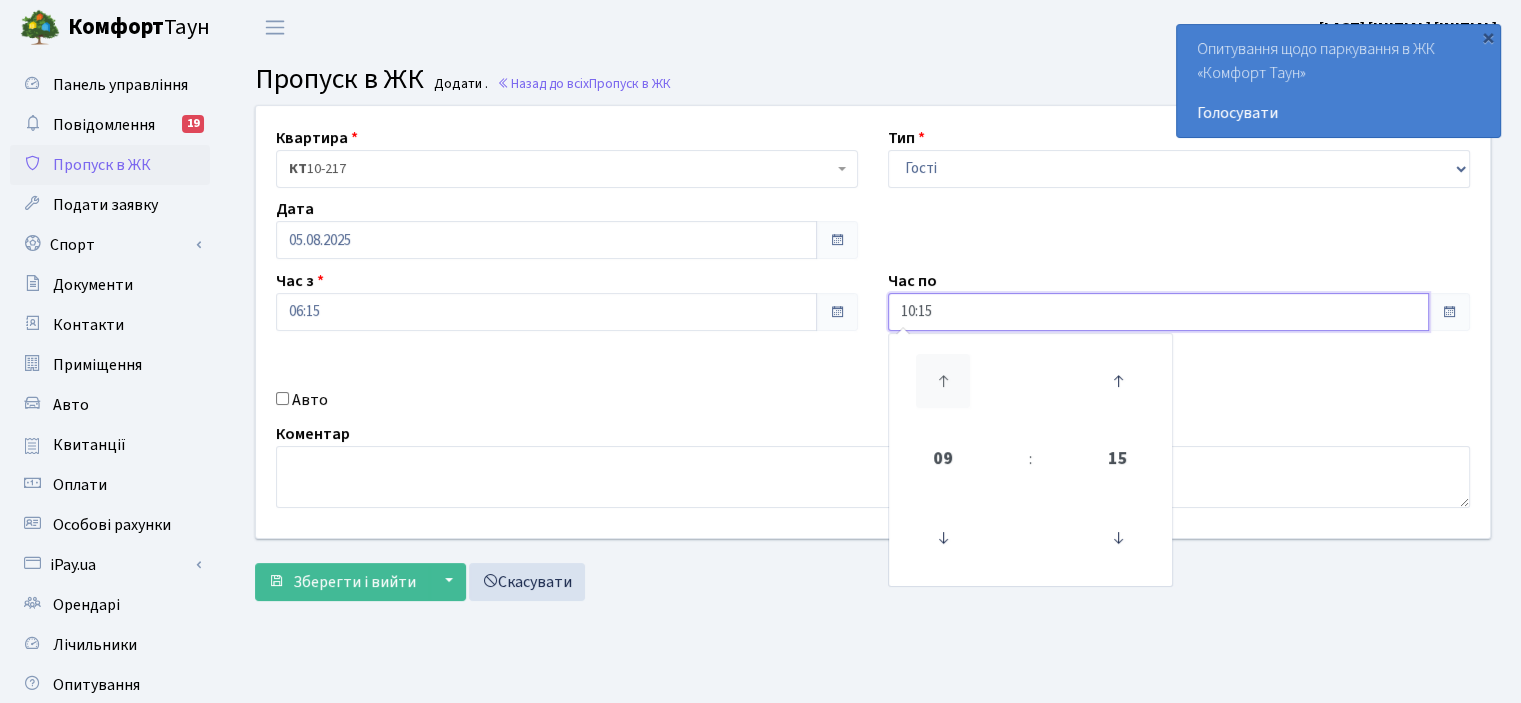 click at bounding box center [943, 381] 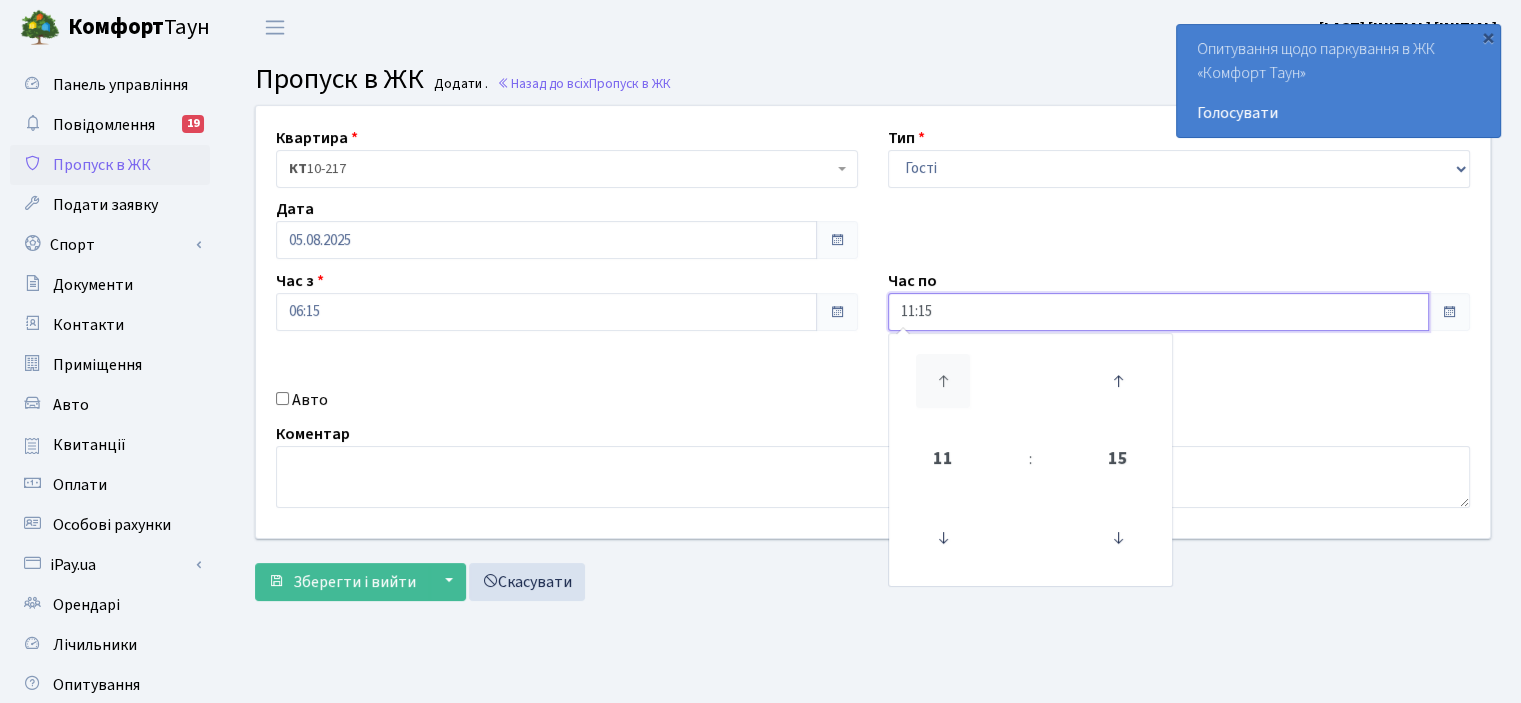click at bounding box center (943, 381) 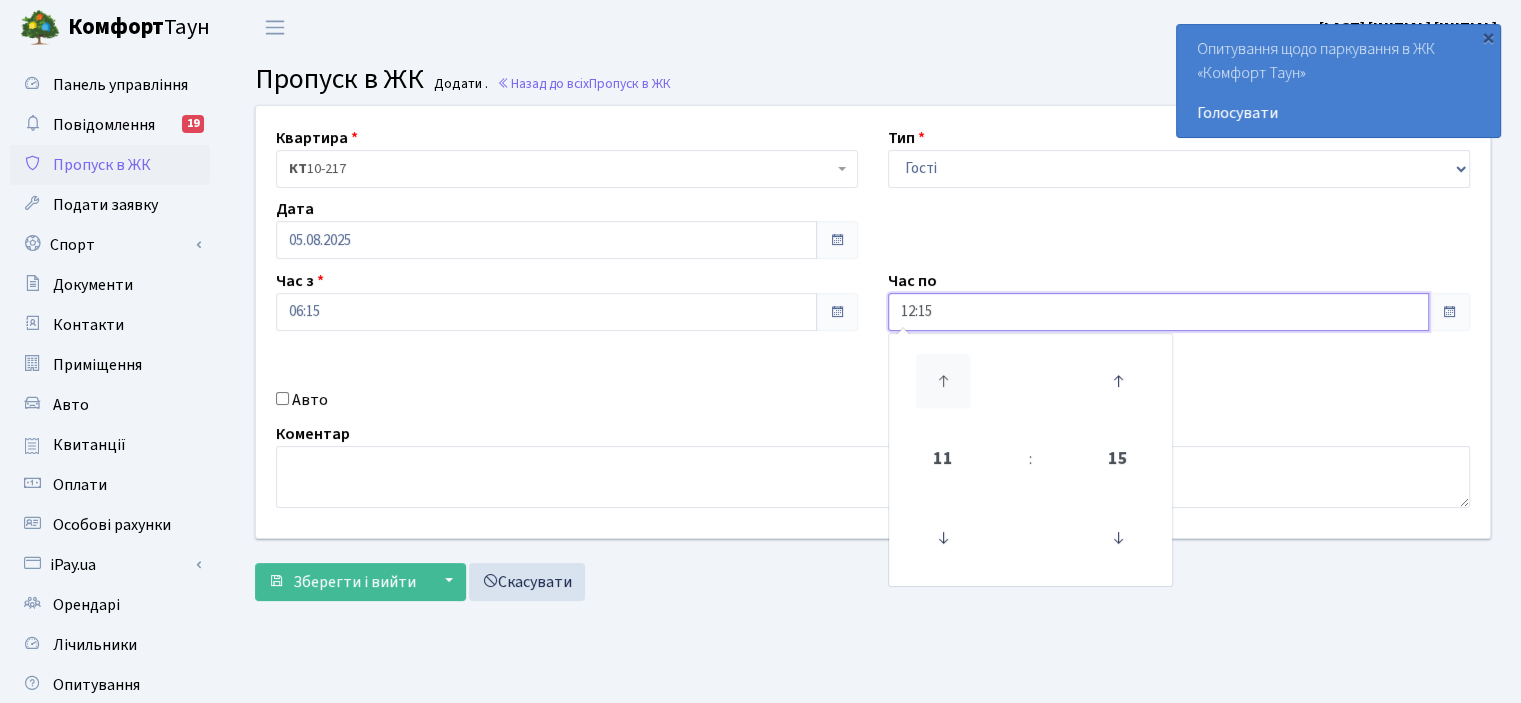 click at bounding box center (943, 381) 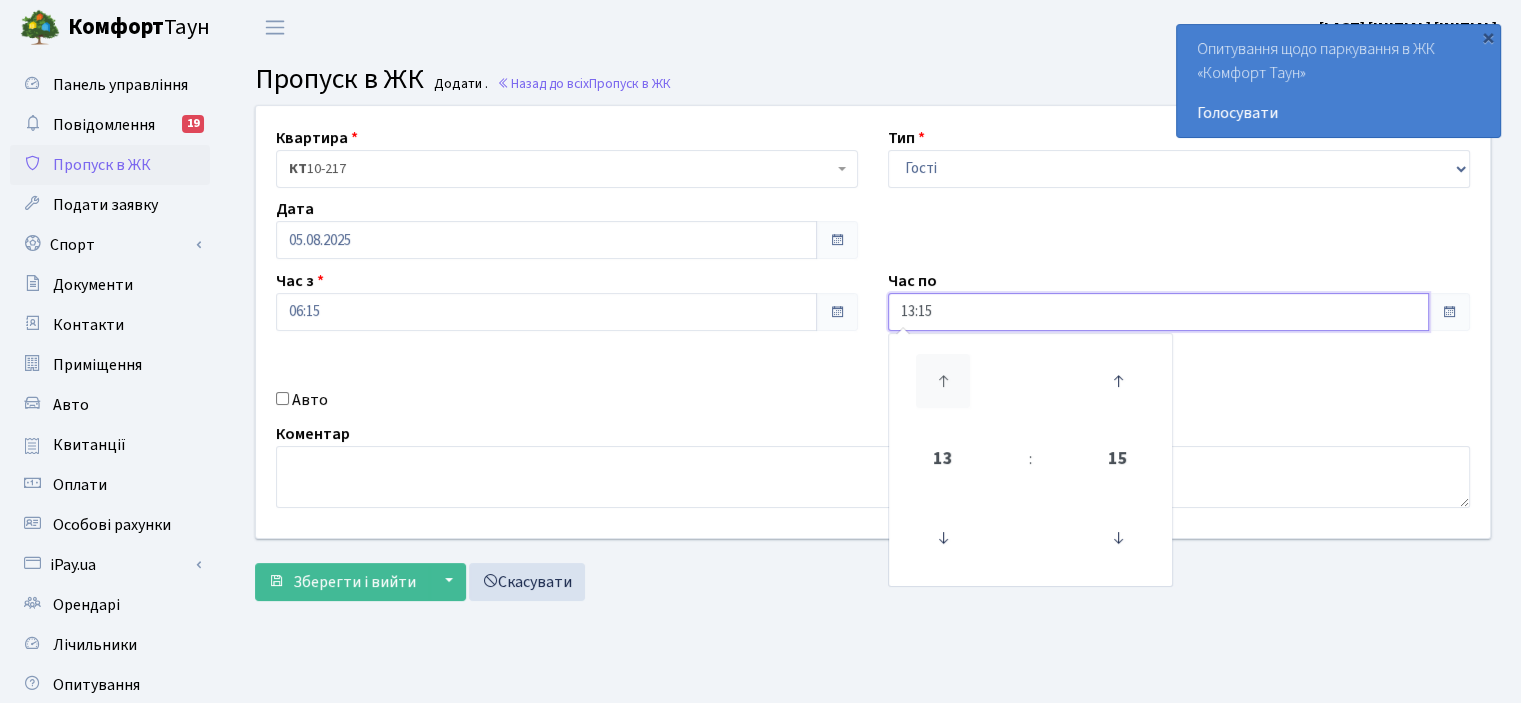 click at bounding box center [943, 381] 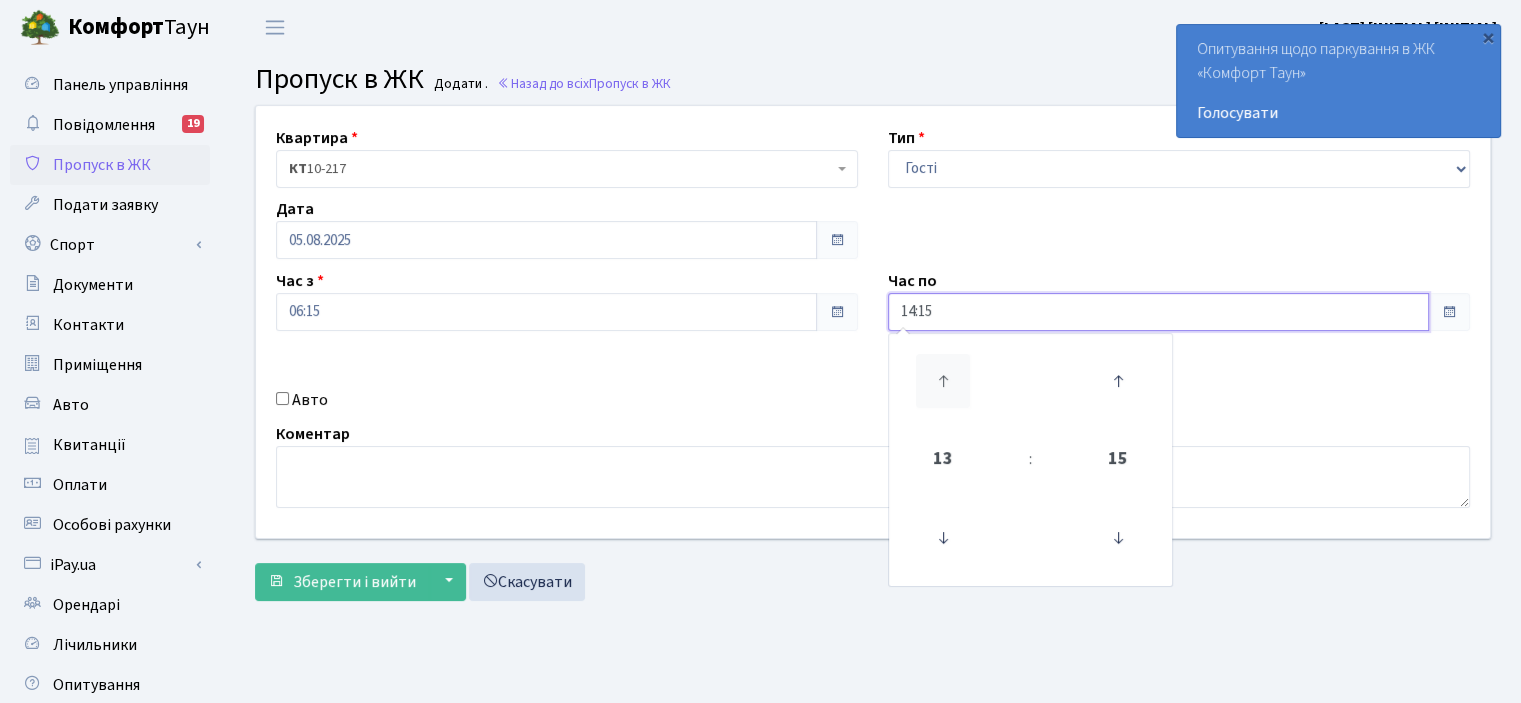 click at bounding box center (943, 381) 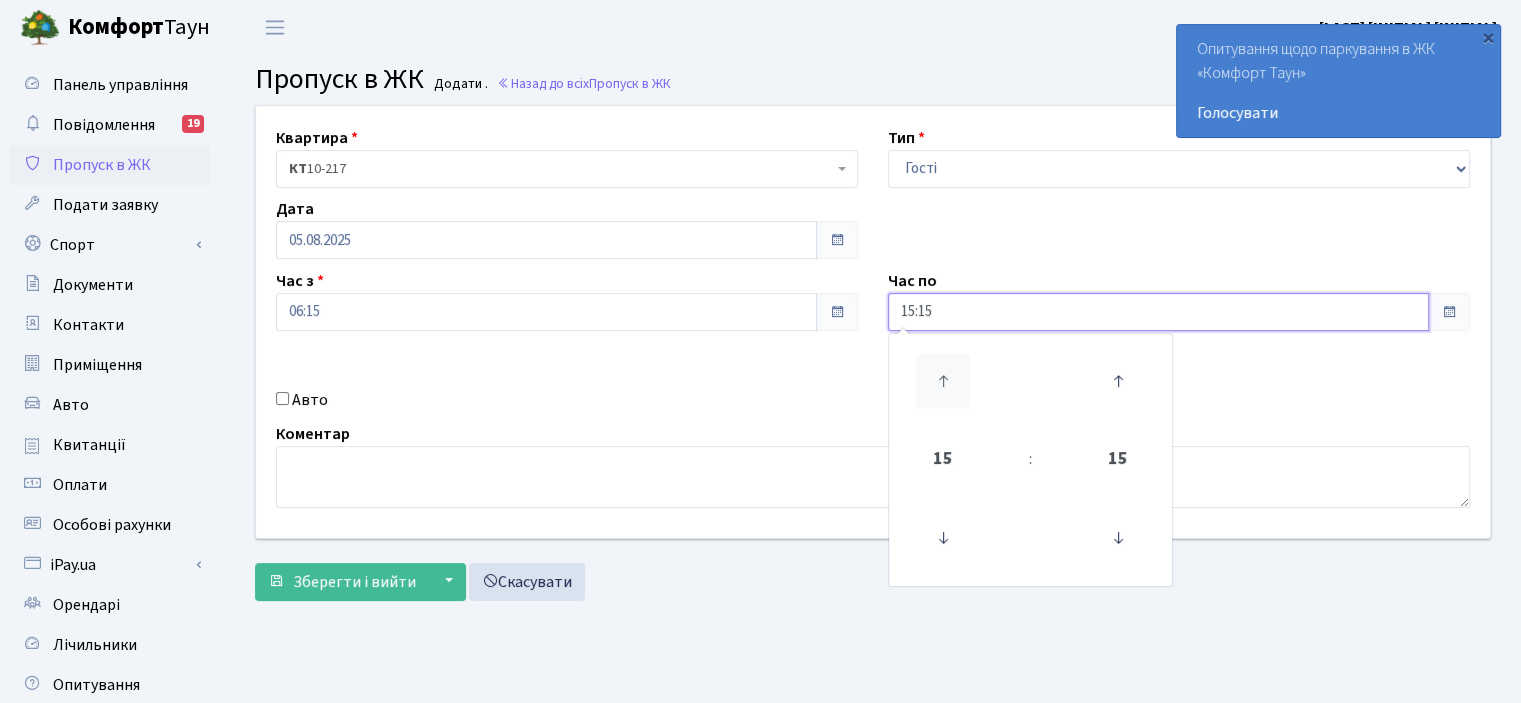 click at bounding box center [943, 381] 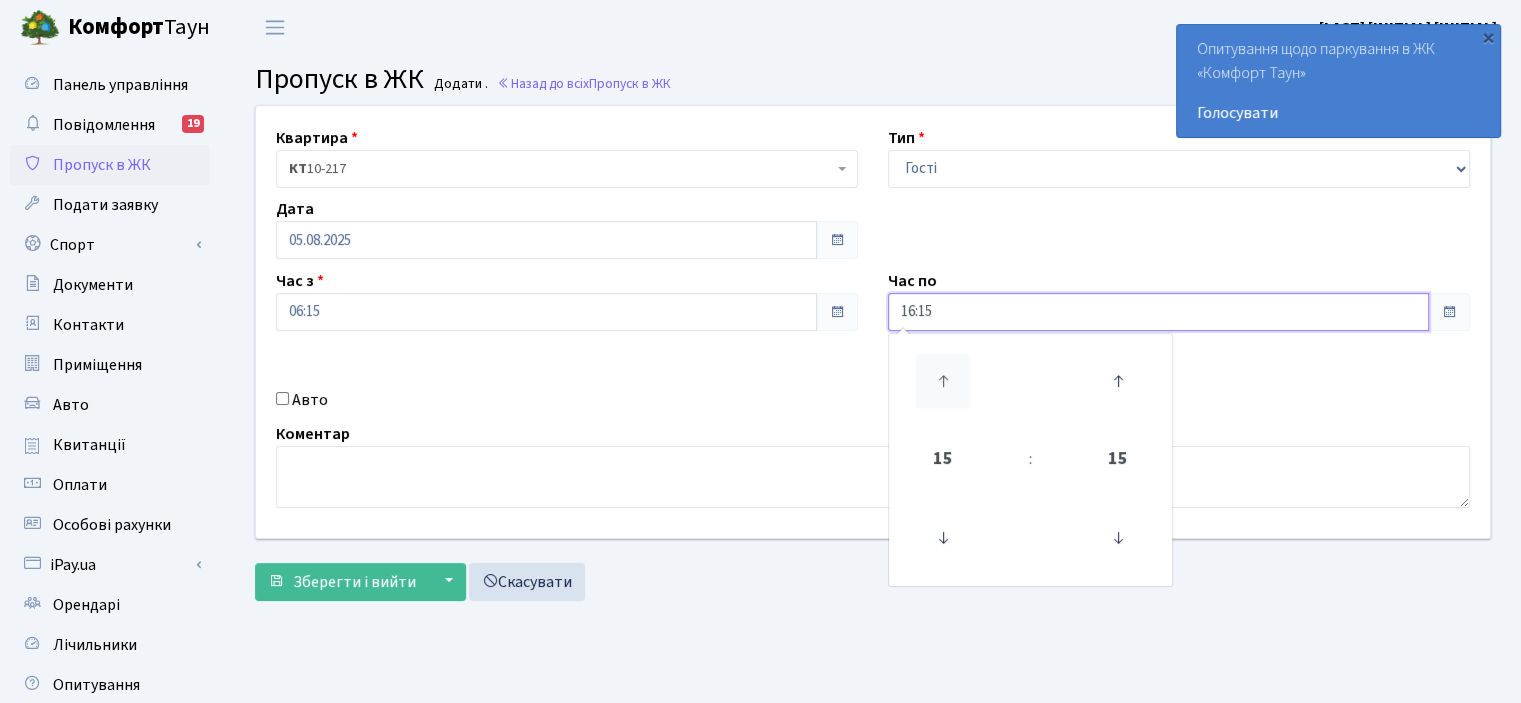 click at bounding box center [943, 381] 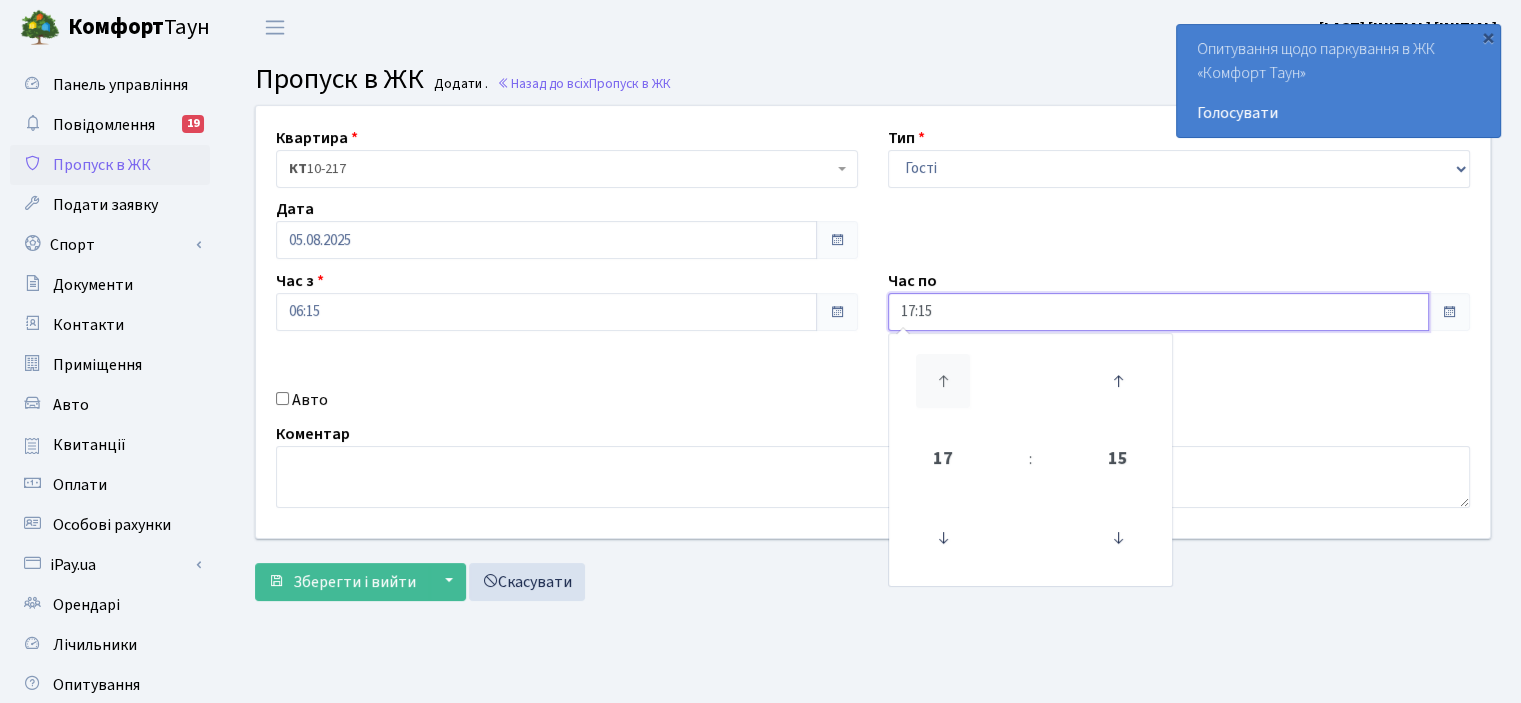 click at bounding box center (943, 381) 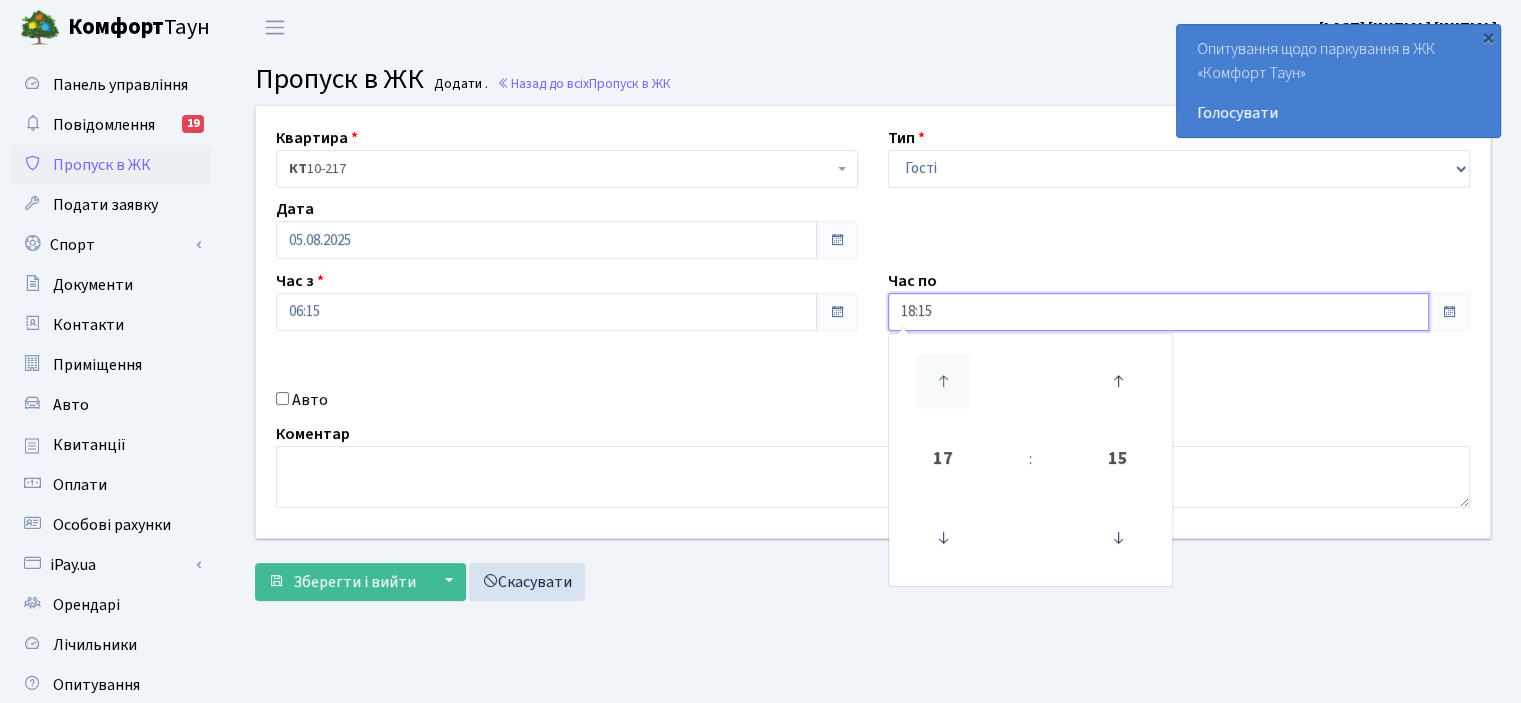 click at bounding box center (943, 381) 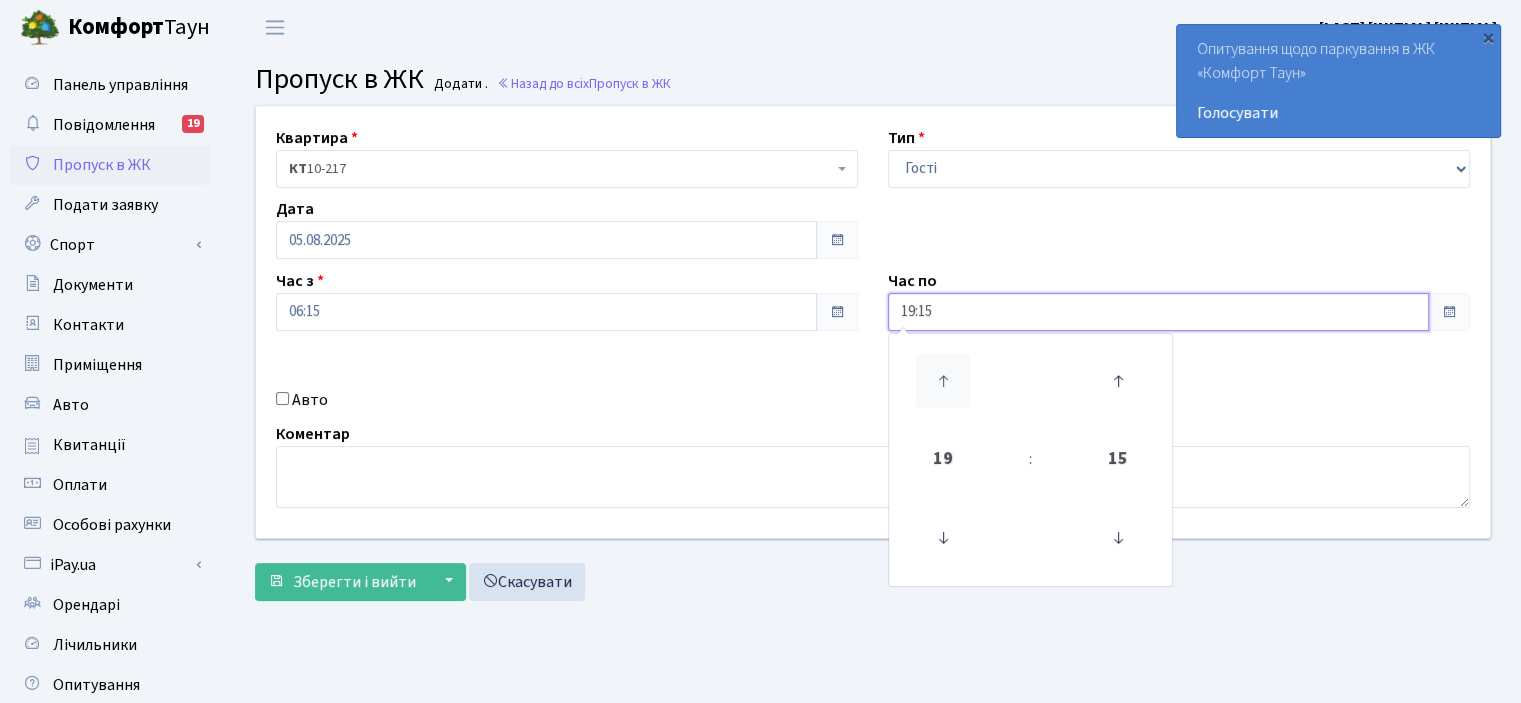 click at bounding box center (943, 381) 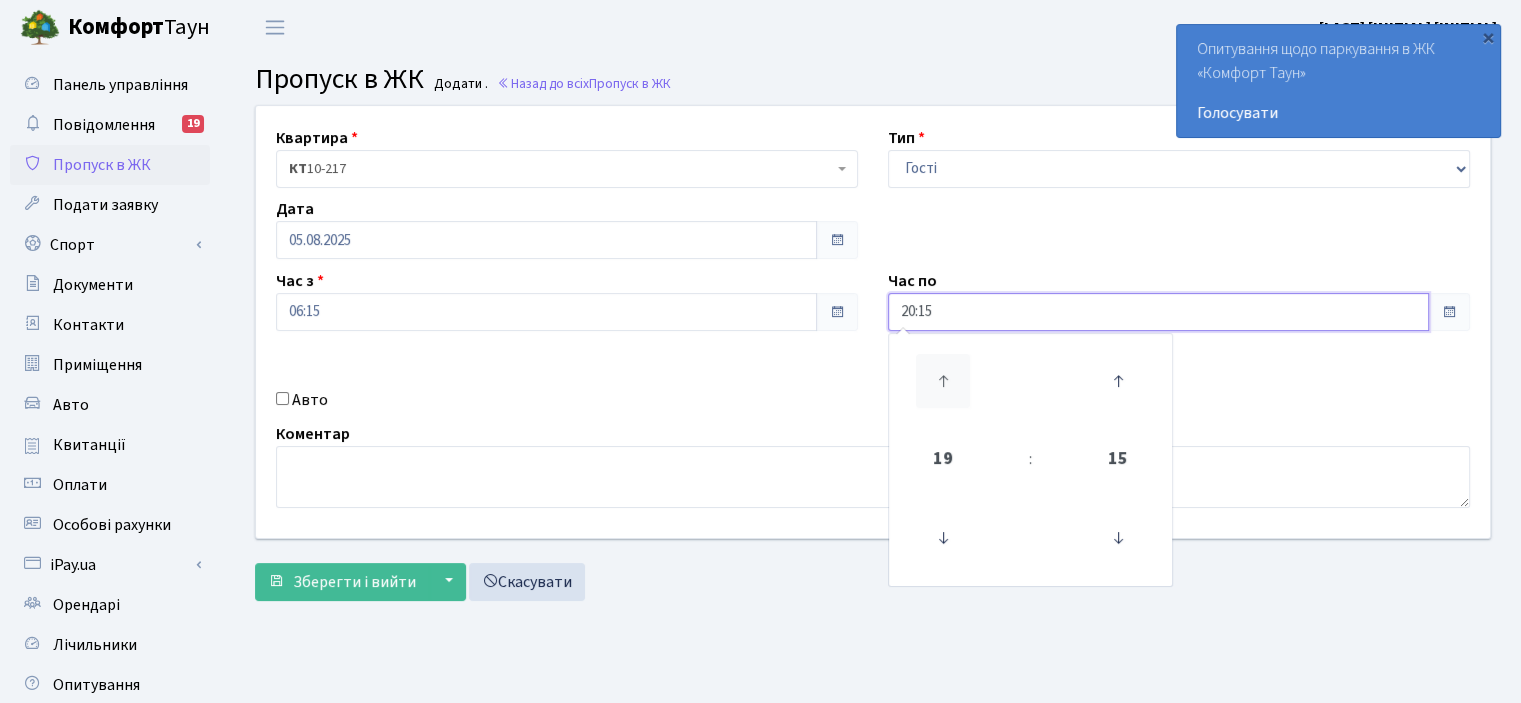 click at bounding box center [943, 381] 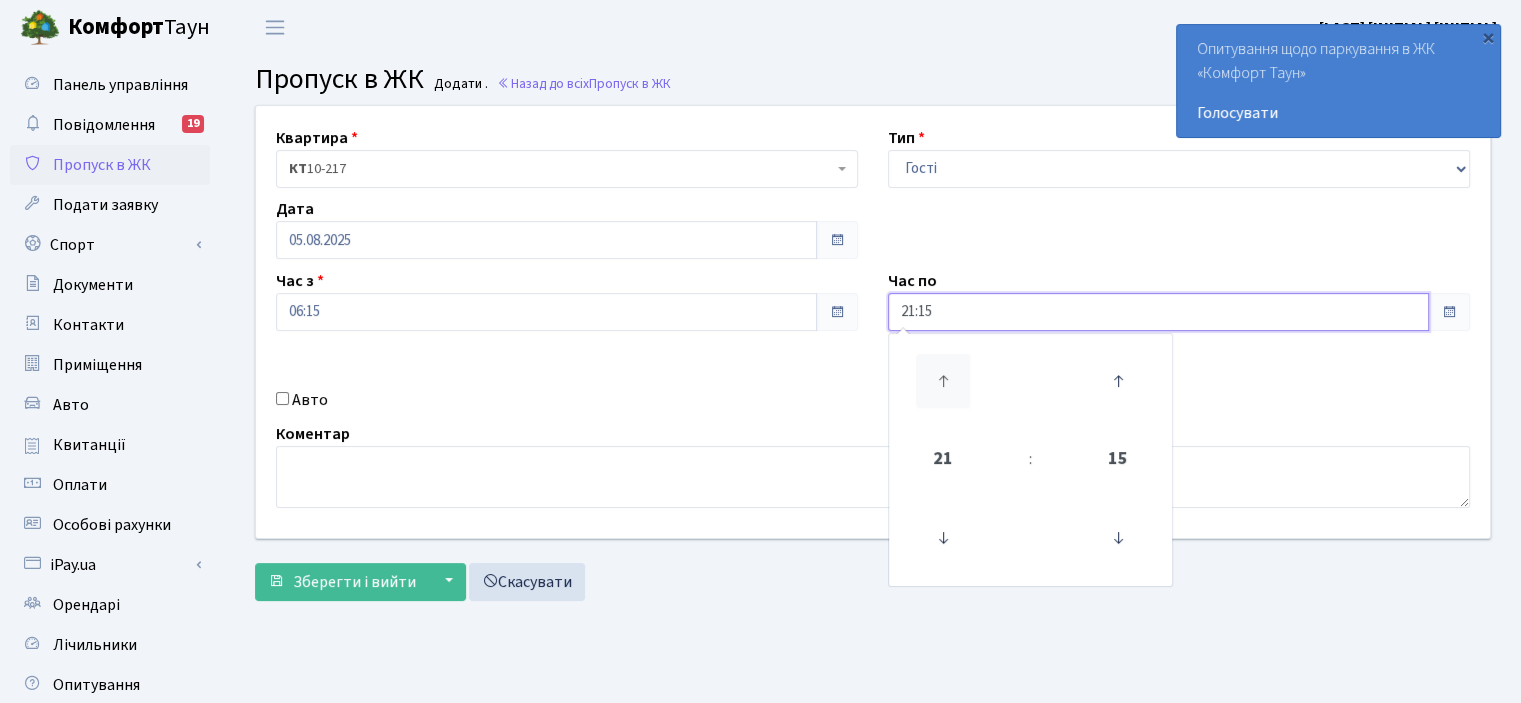 click at bounding box center [943, 381] 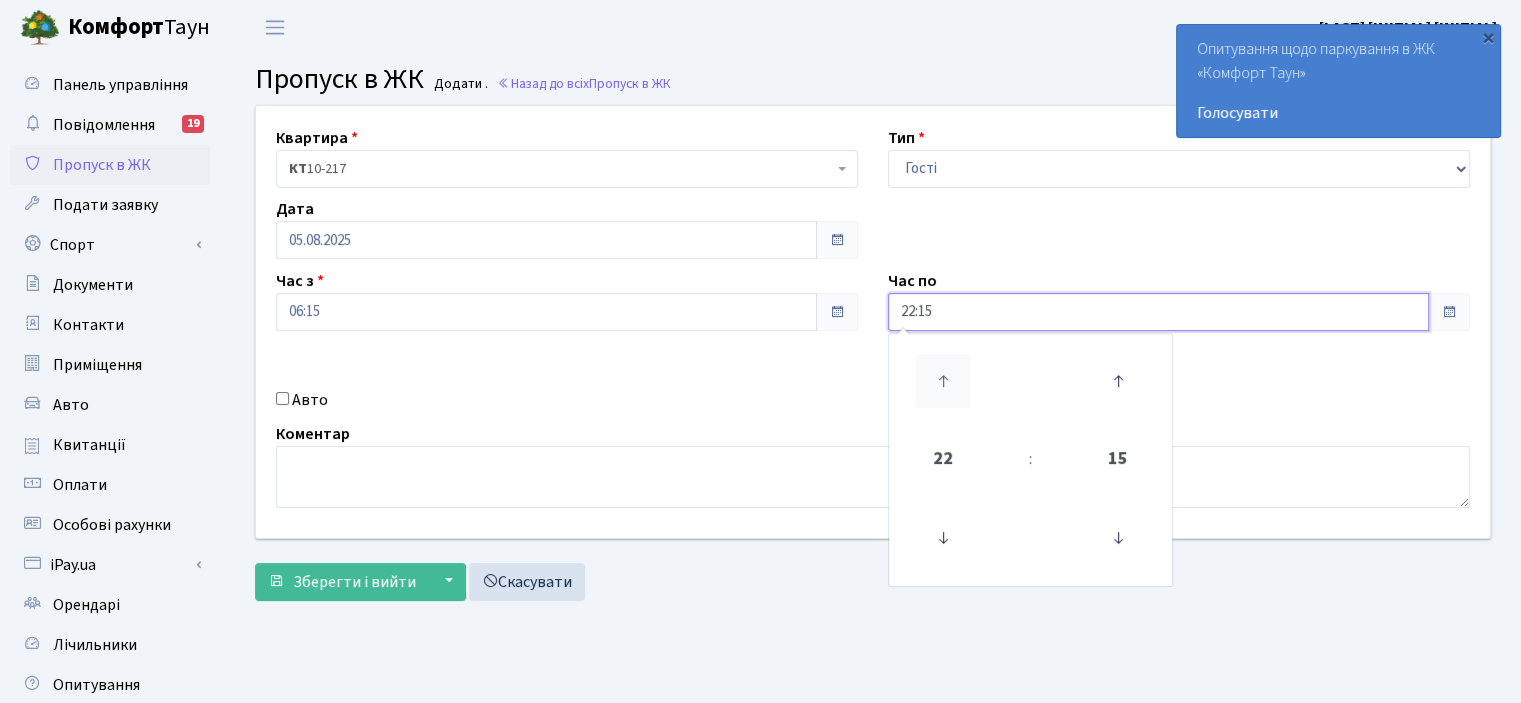 click at bounding box center [943, 381] 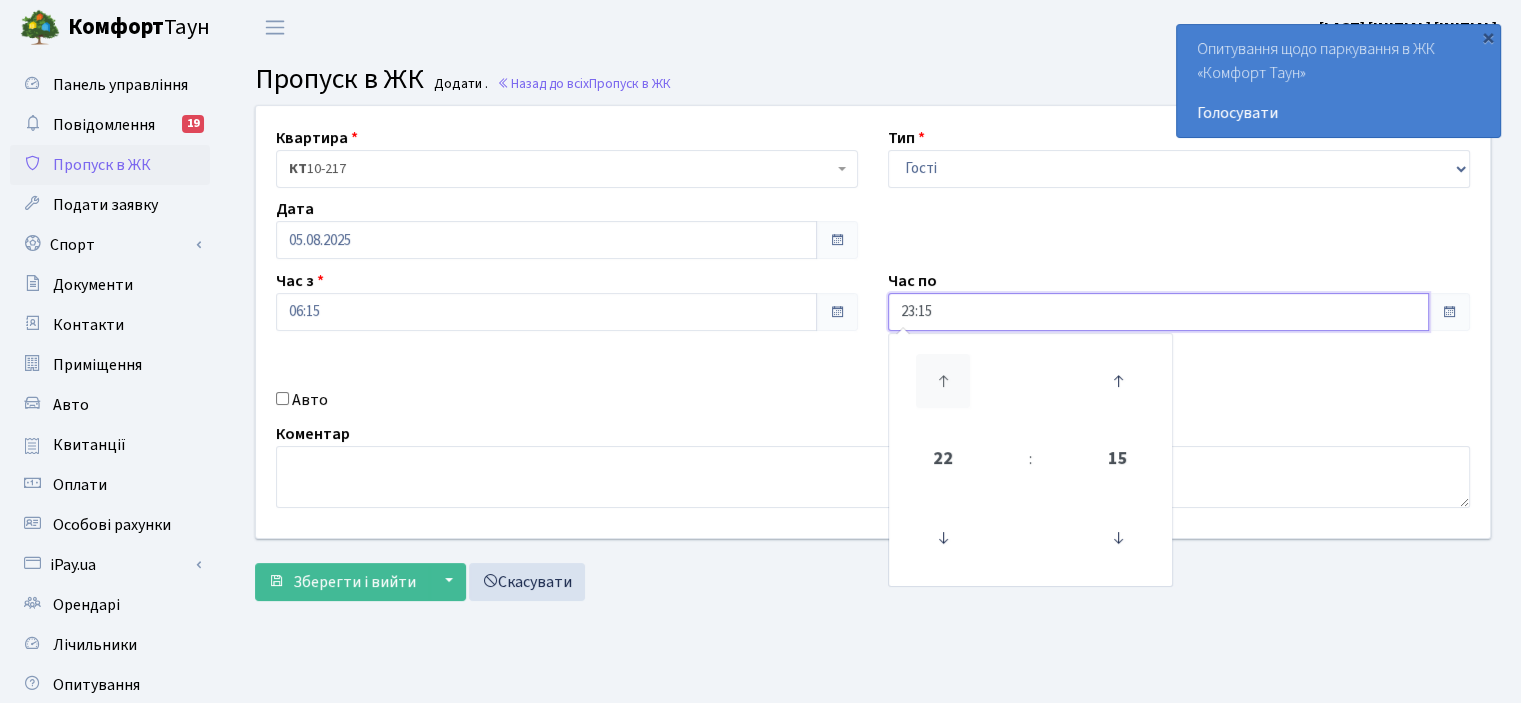 click at bounding box center (943, 381) 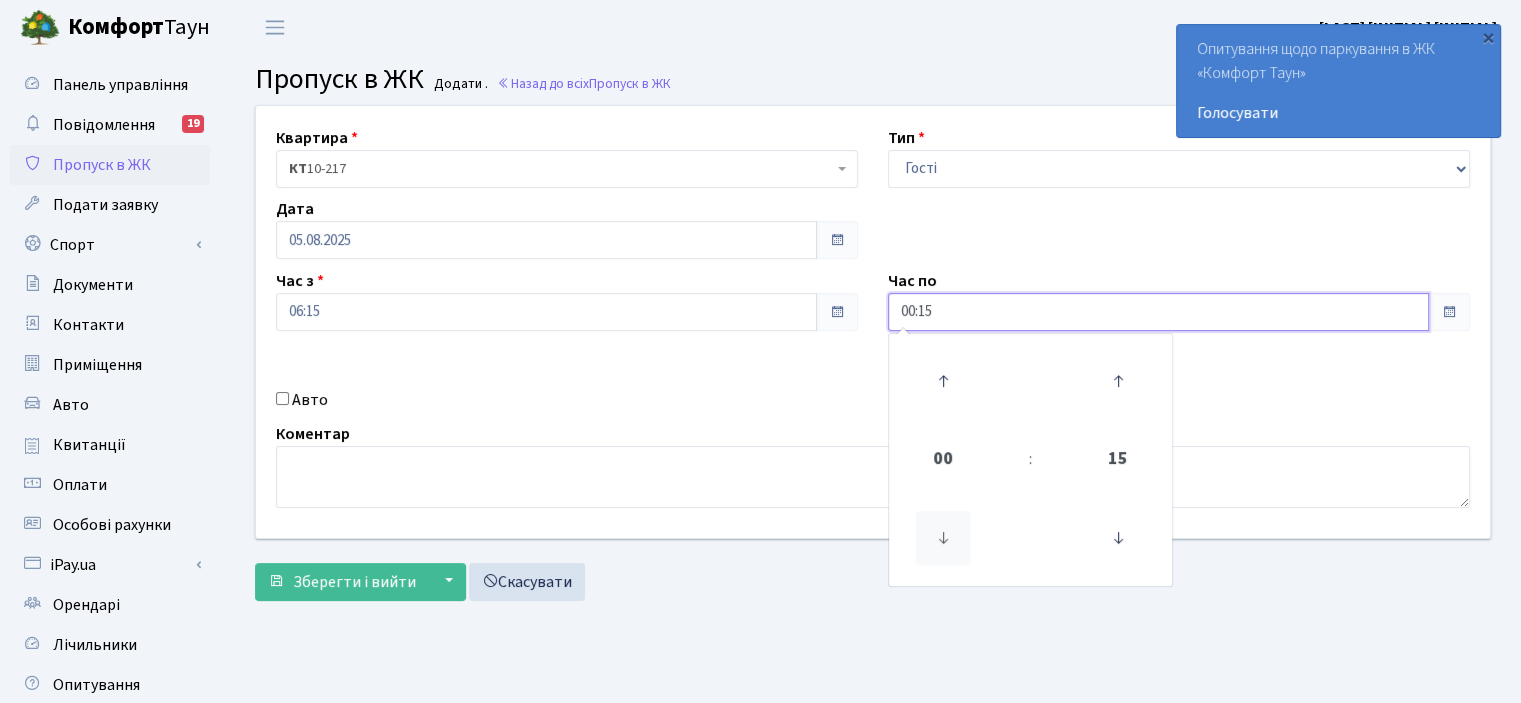click at bounding box center [943, 538] 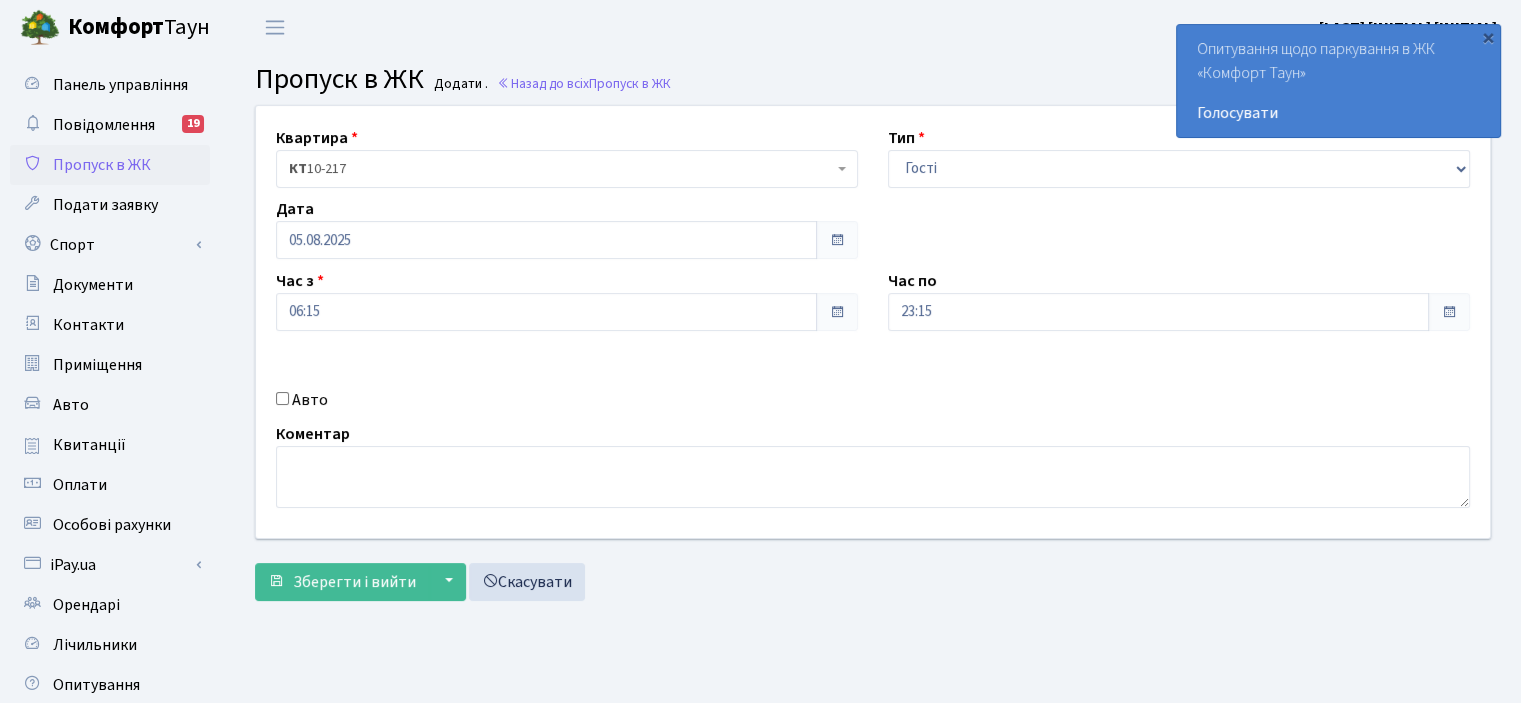 click on "Квартира
<b>КТ</b>&nbsp;&nbsp;&nbsp;&nbsp;10-217
КТ     10-217
Тип
-
Доставка
Таксі
Гості
Сервіс
Дата
05.08.2025
Час з
06:15
Час по
23:15" at bounding box center (873, 322) 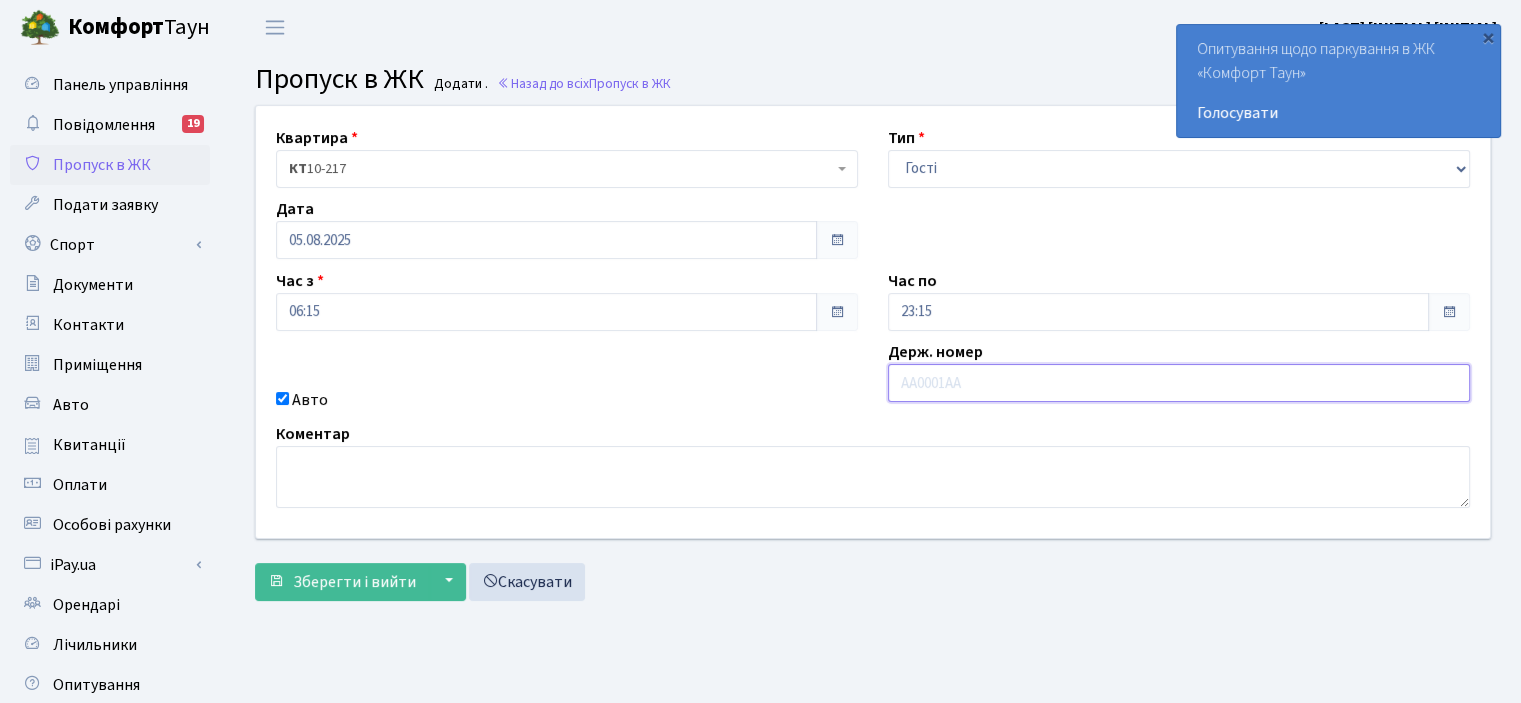 paste on "[PLATE]" 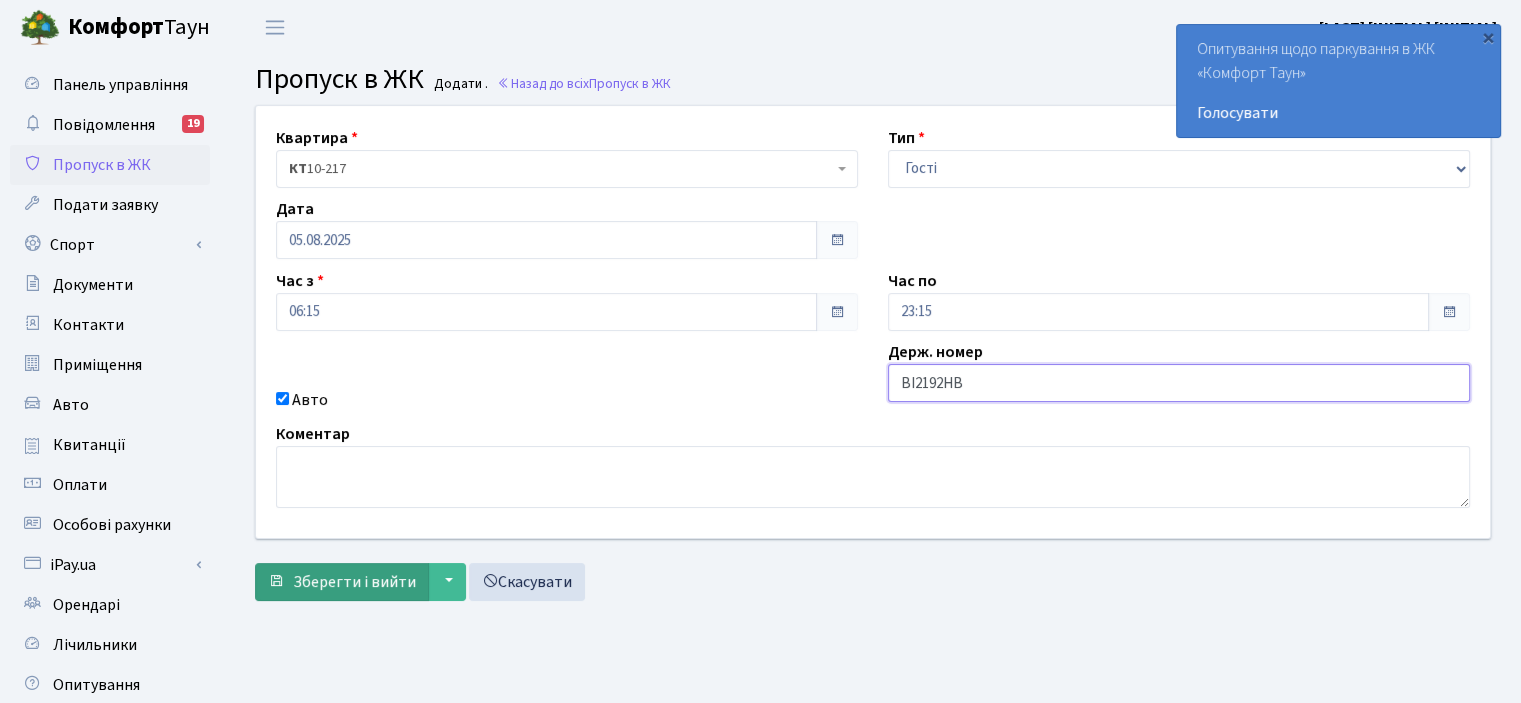 type on "[PLATE]" 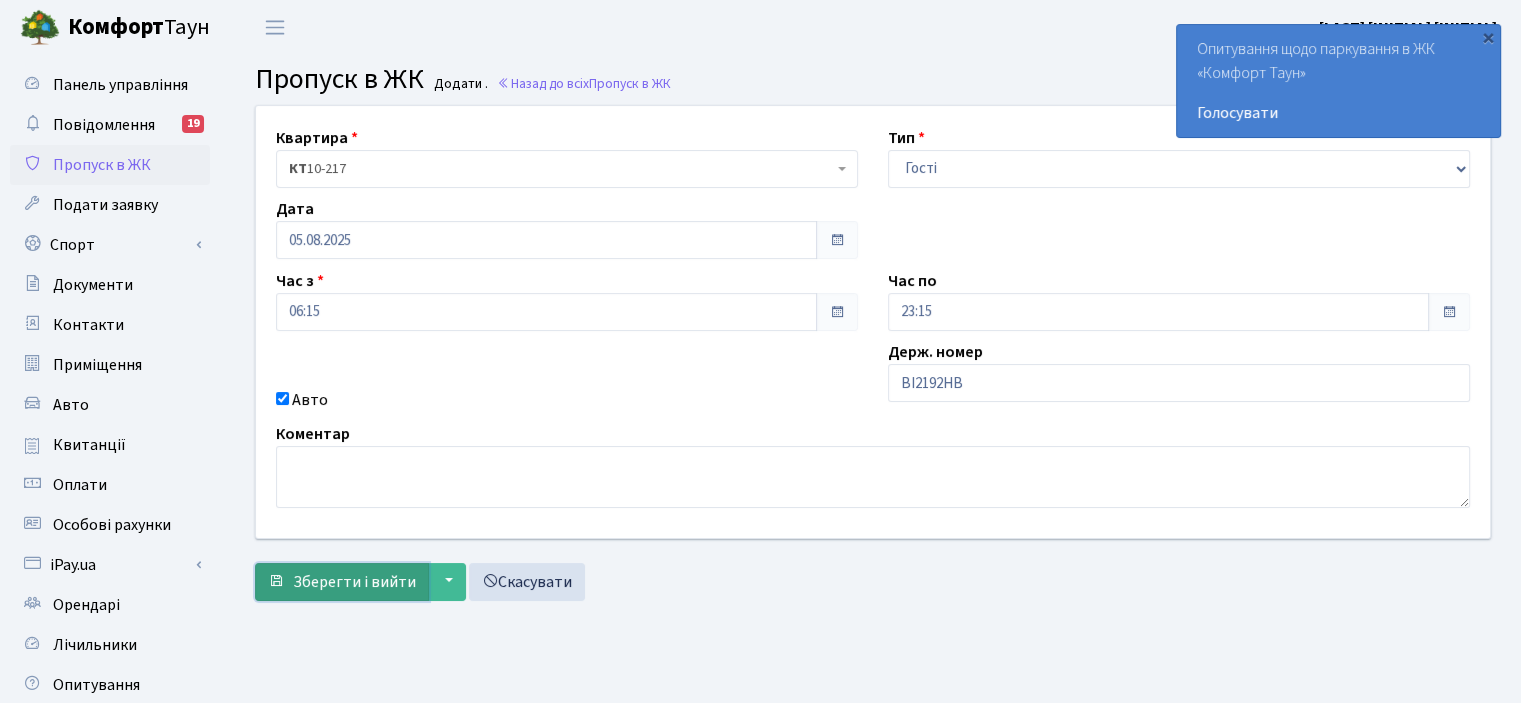 click on "Зберегти і вийти" at bounding box center (354, 582) 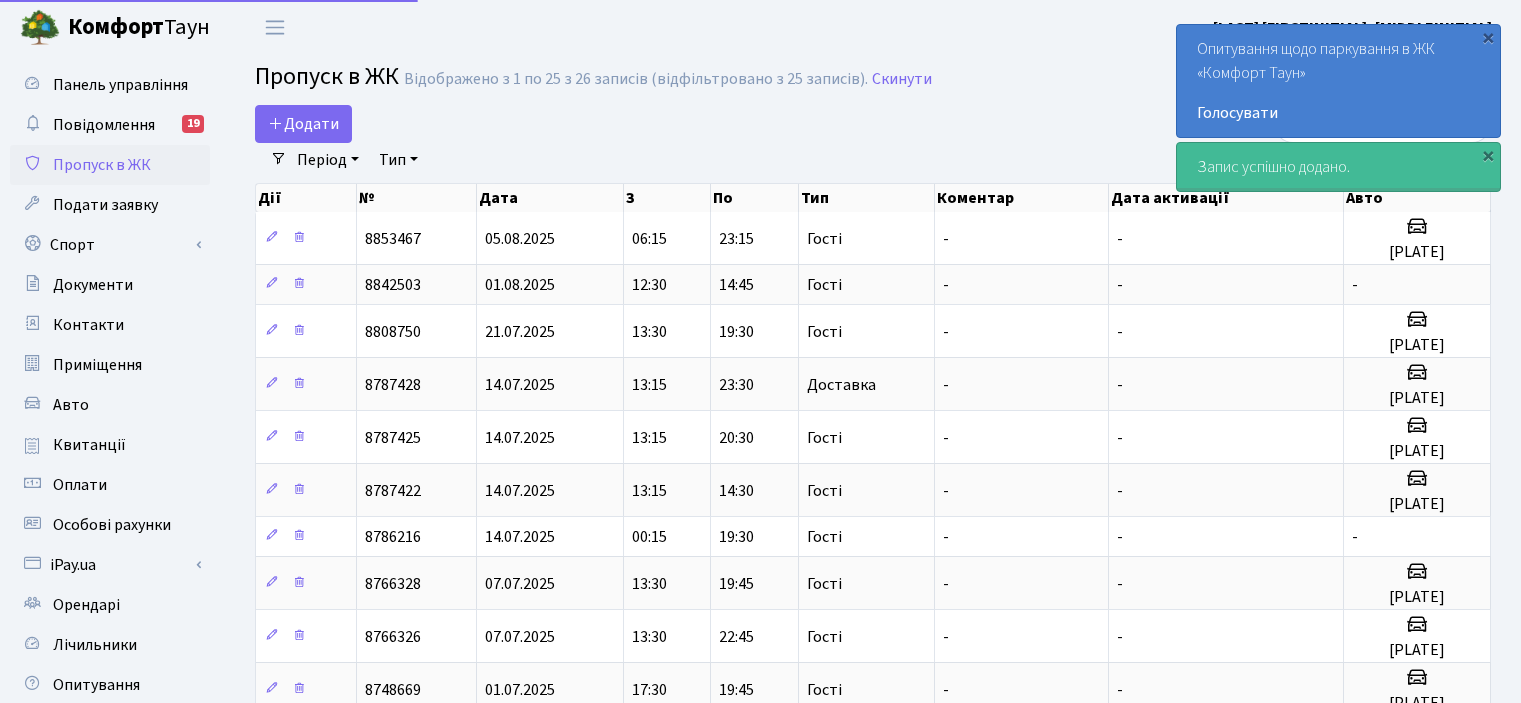 select on "25" 